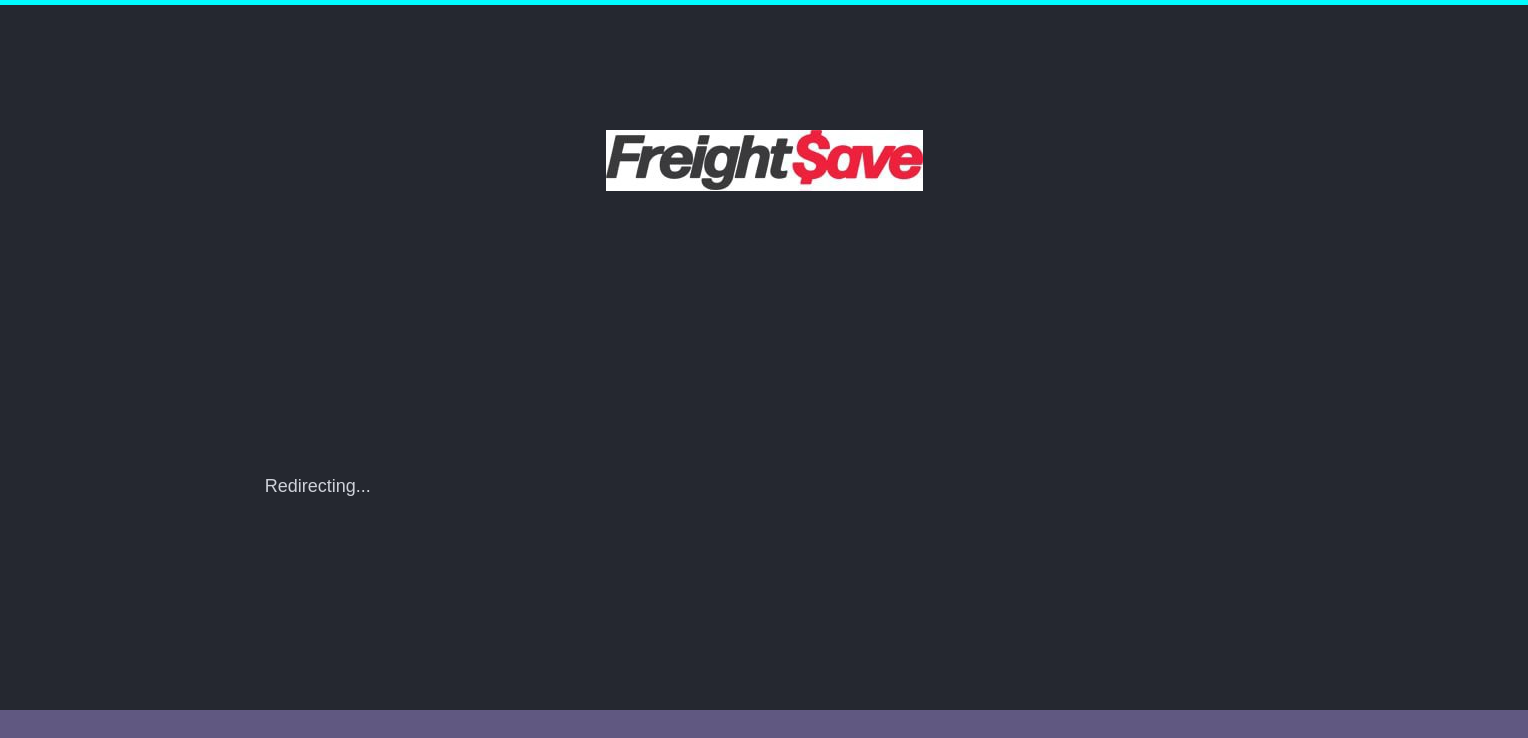 scroll, scrollTop: 0, scrollLeft: 0, axis: both 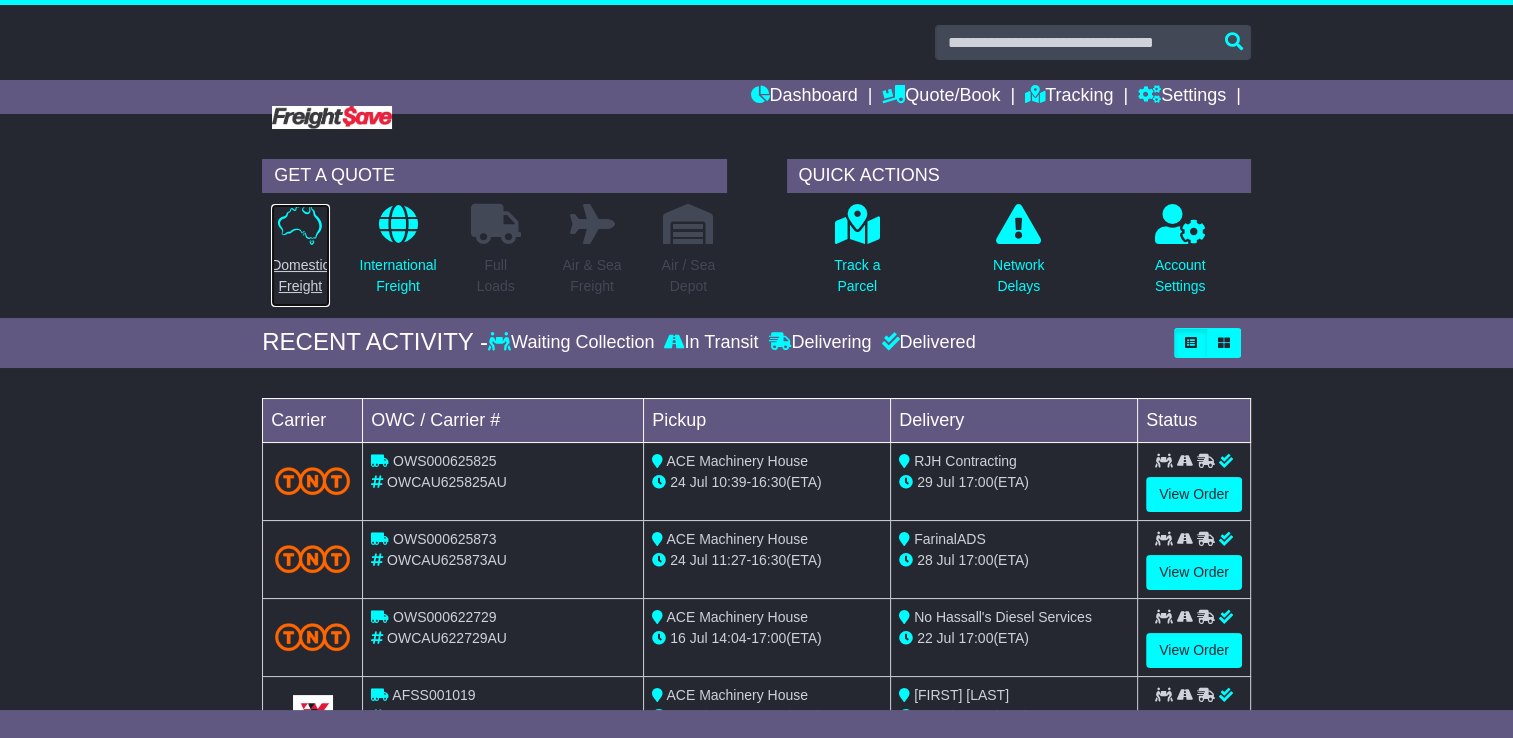 click on "Domestic Freight" at bounding box center (300, 255) 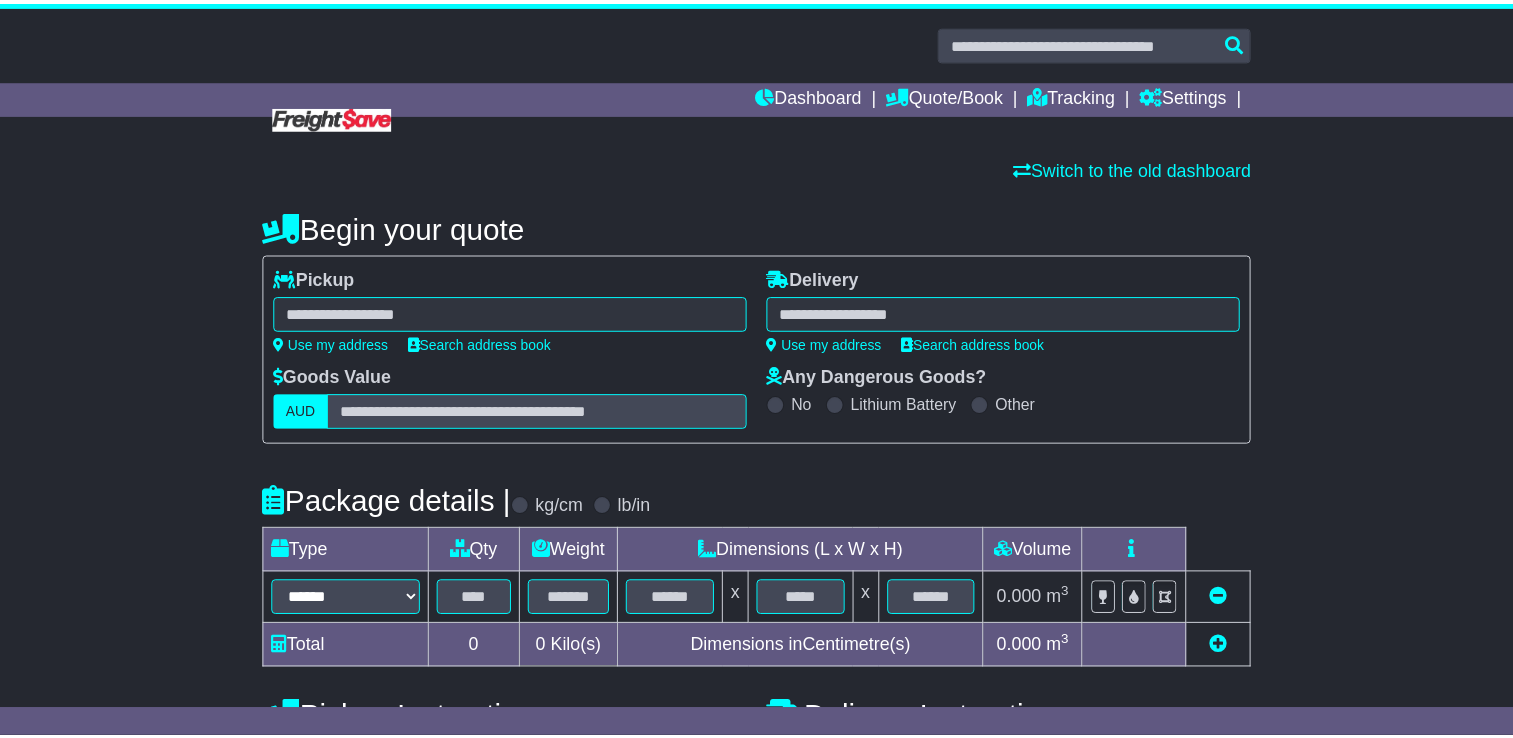 scroll, scrollTop: 0, scrollLeft: 0, axis: both 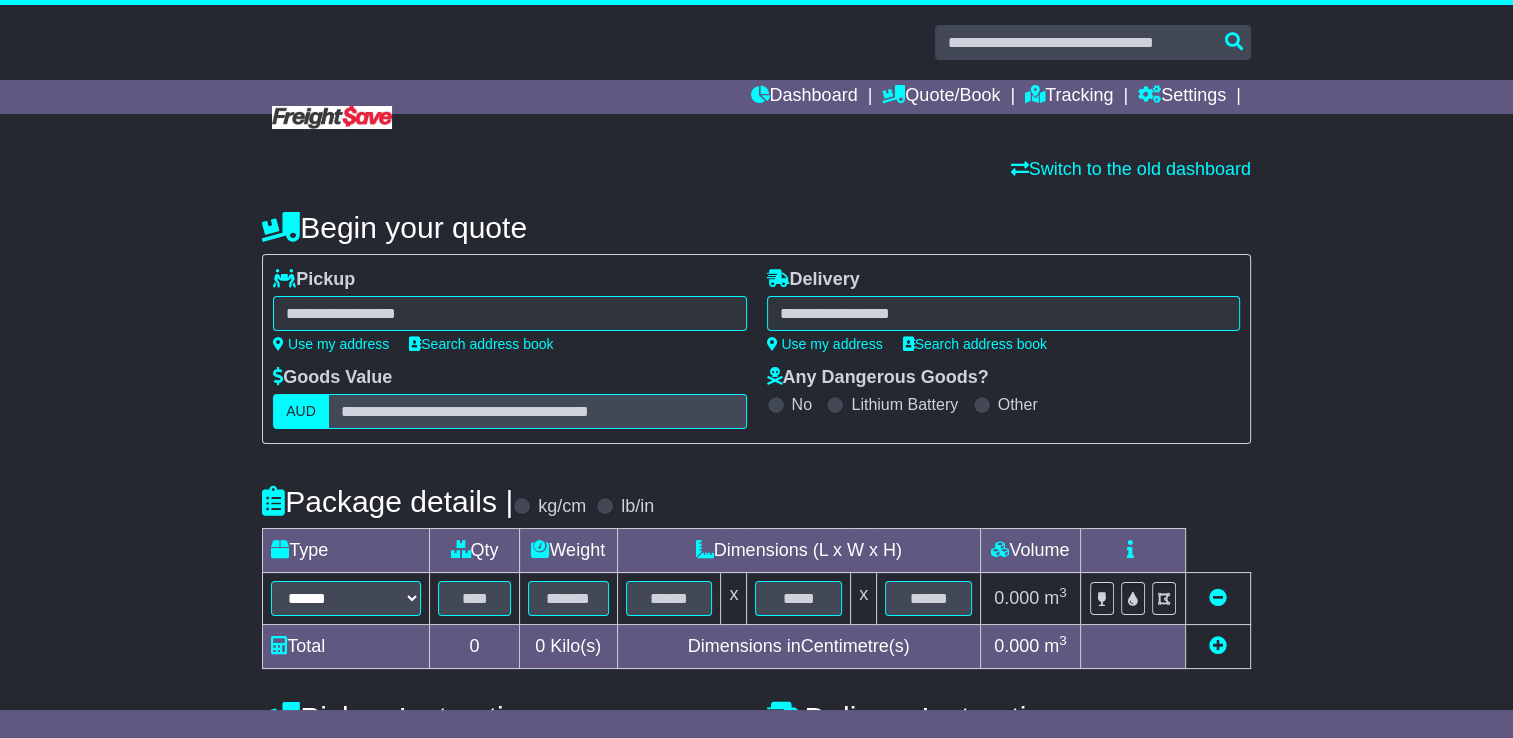 click at bounding box center (509, 313) 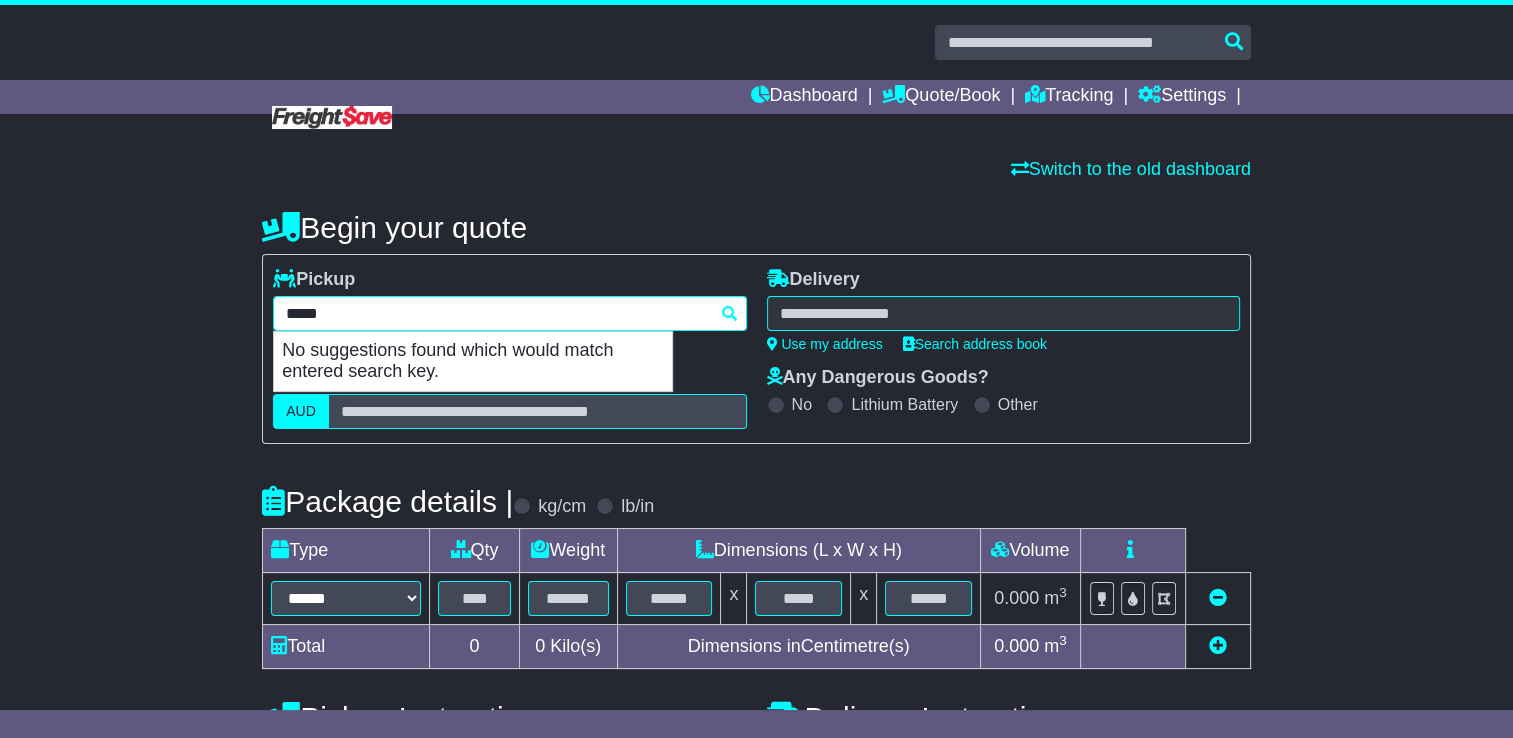 type on "****" 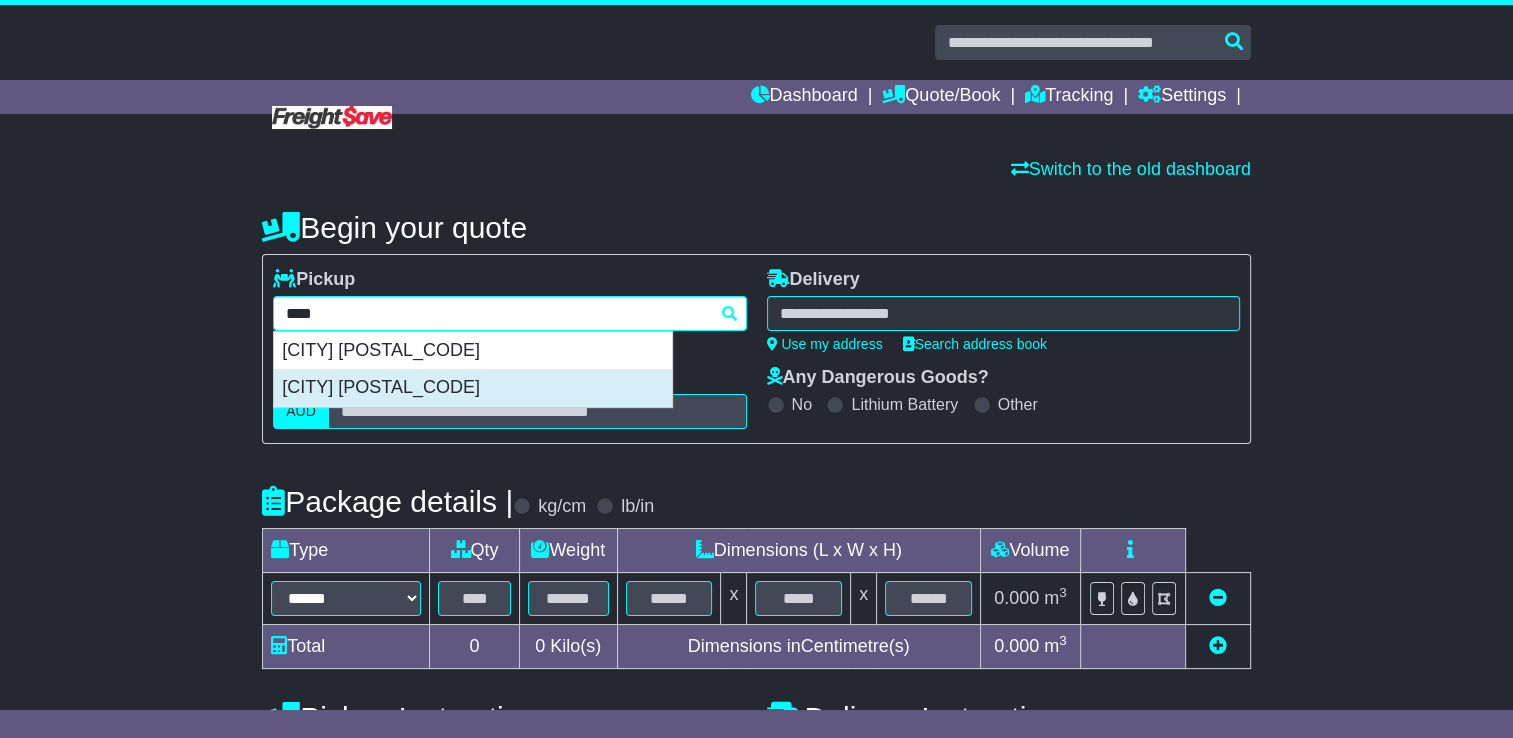 click on "BAYSWATER NORTH 3153" at bounding box center (473, 388) 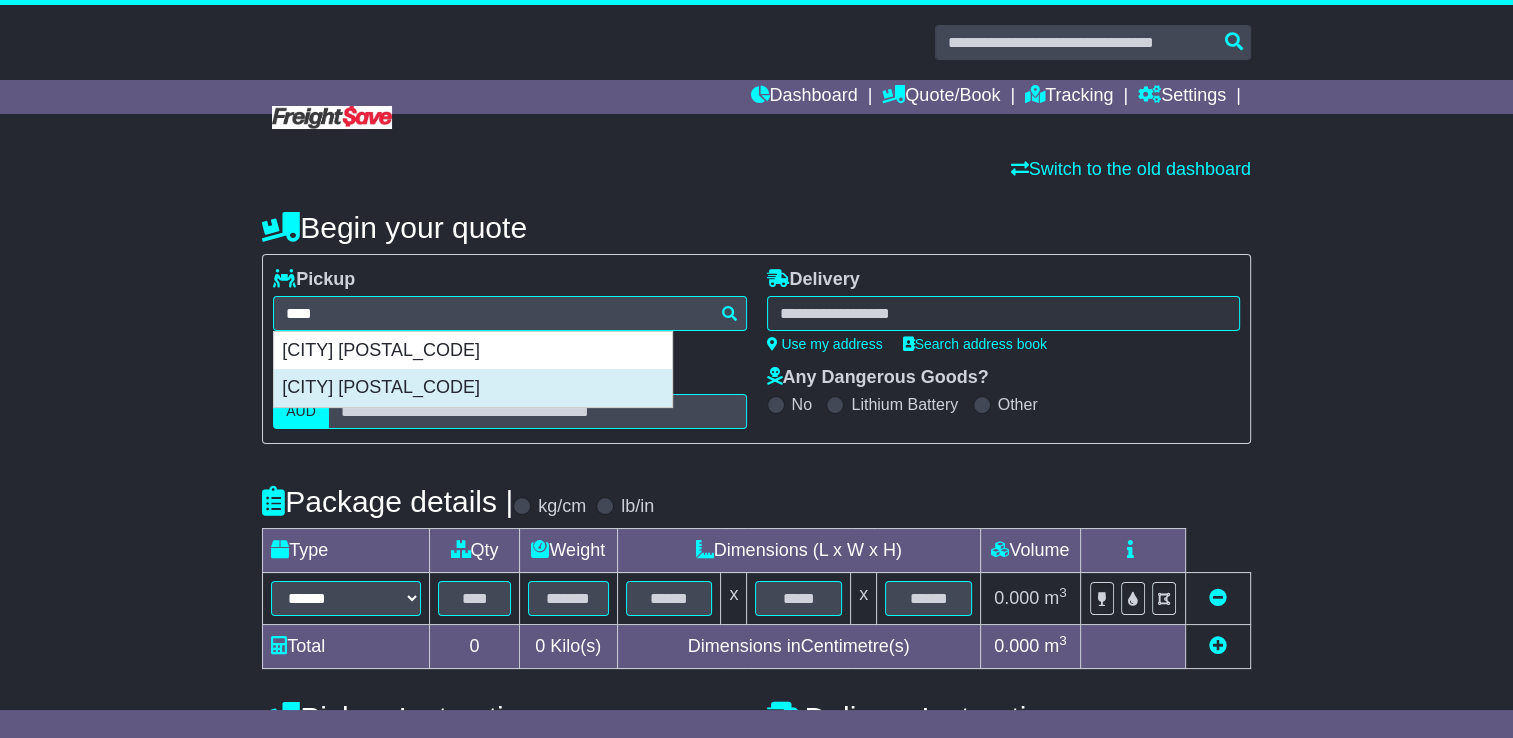 type on "**********" 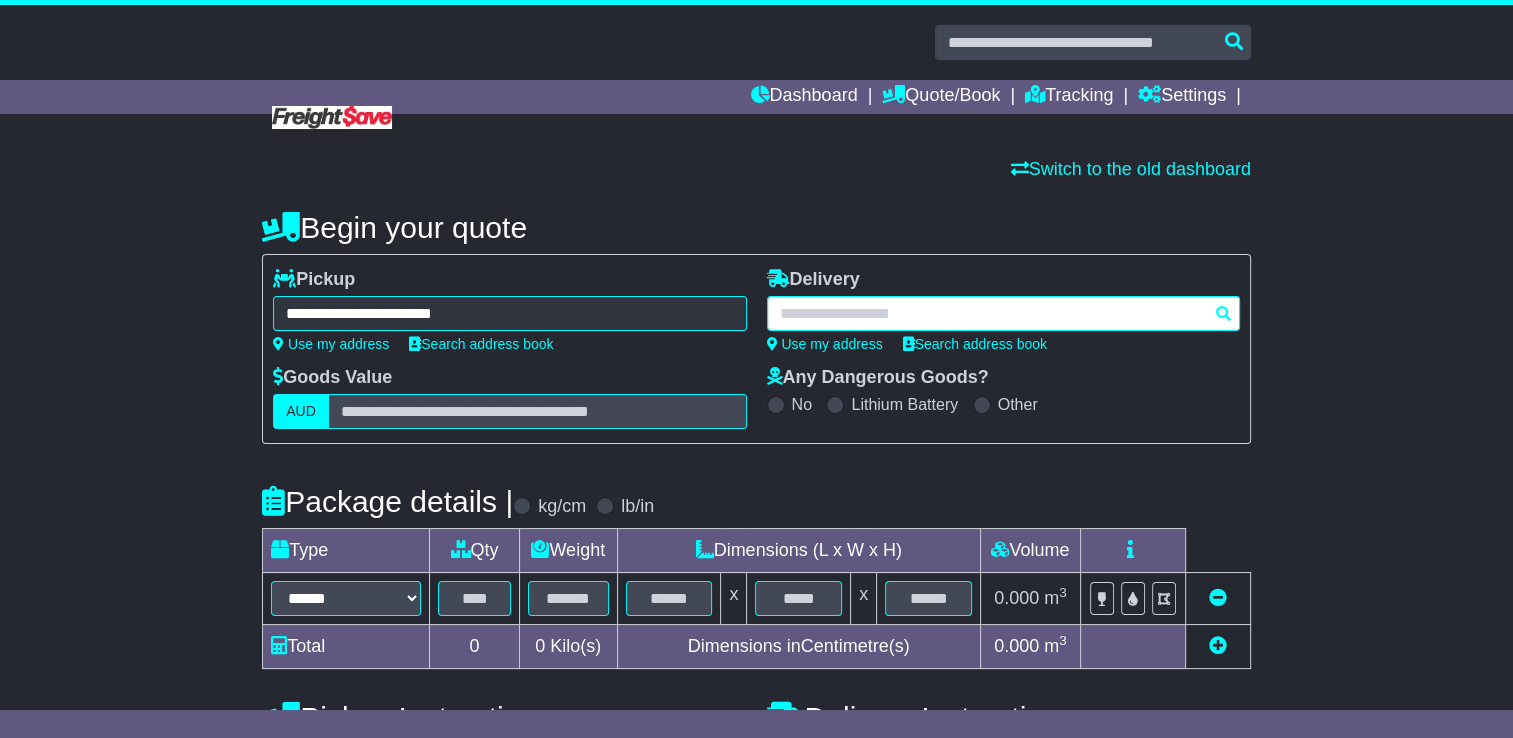 click at bounding box center (1003, 313) 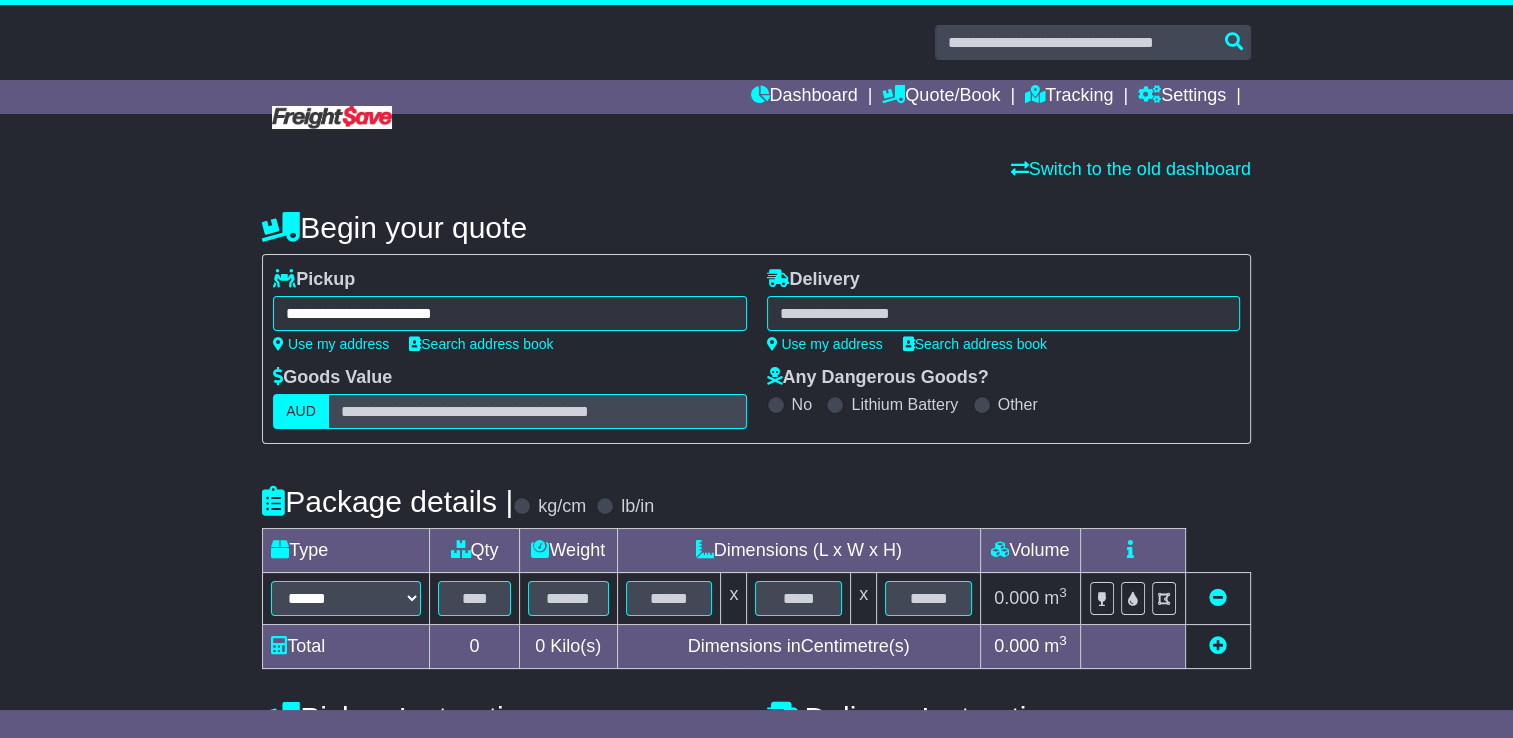 click at bounding box center [1003, 313] 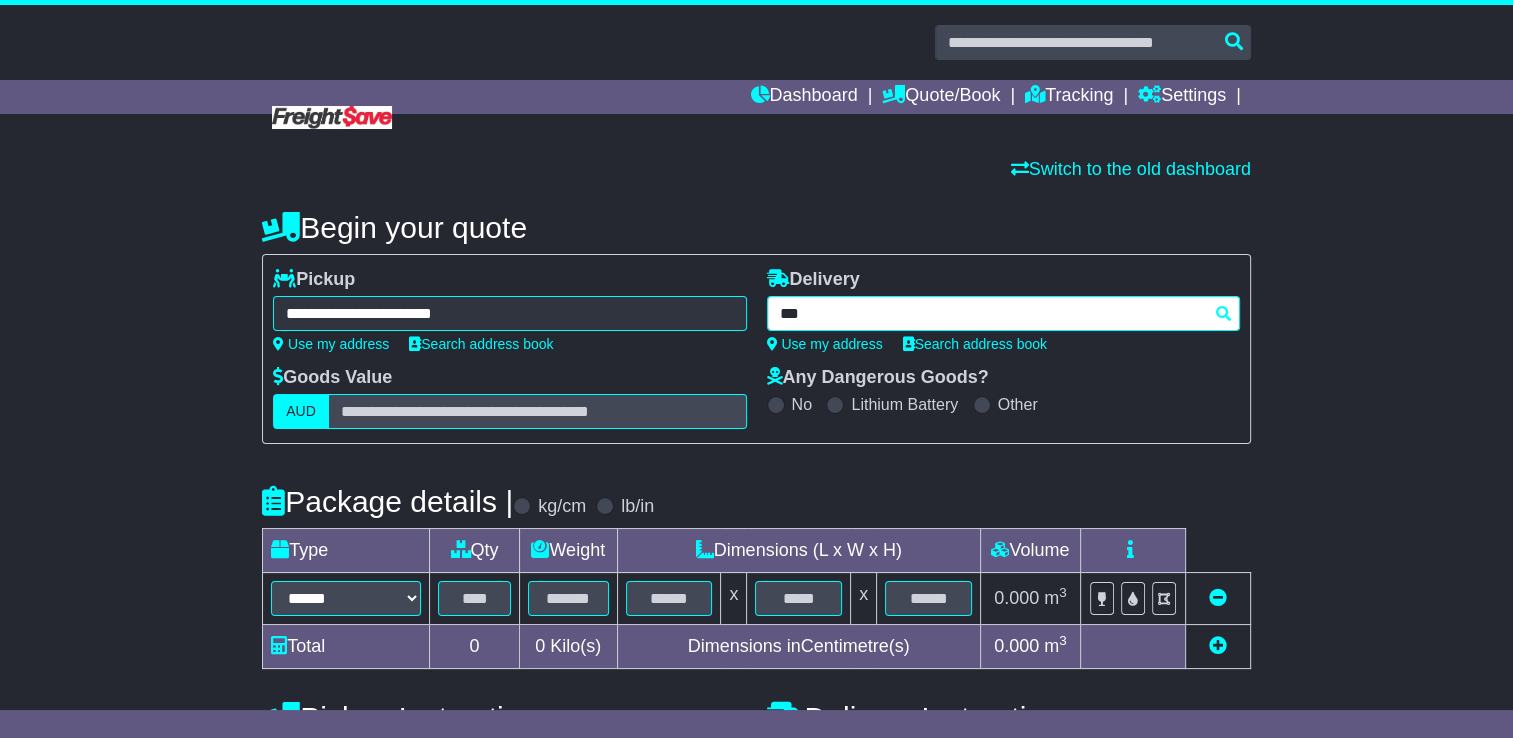 type on "****" 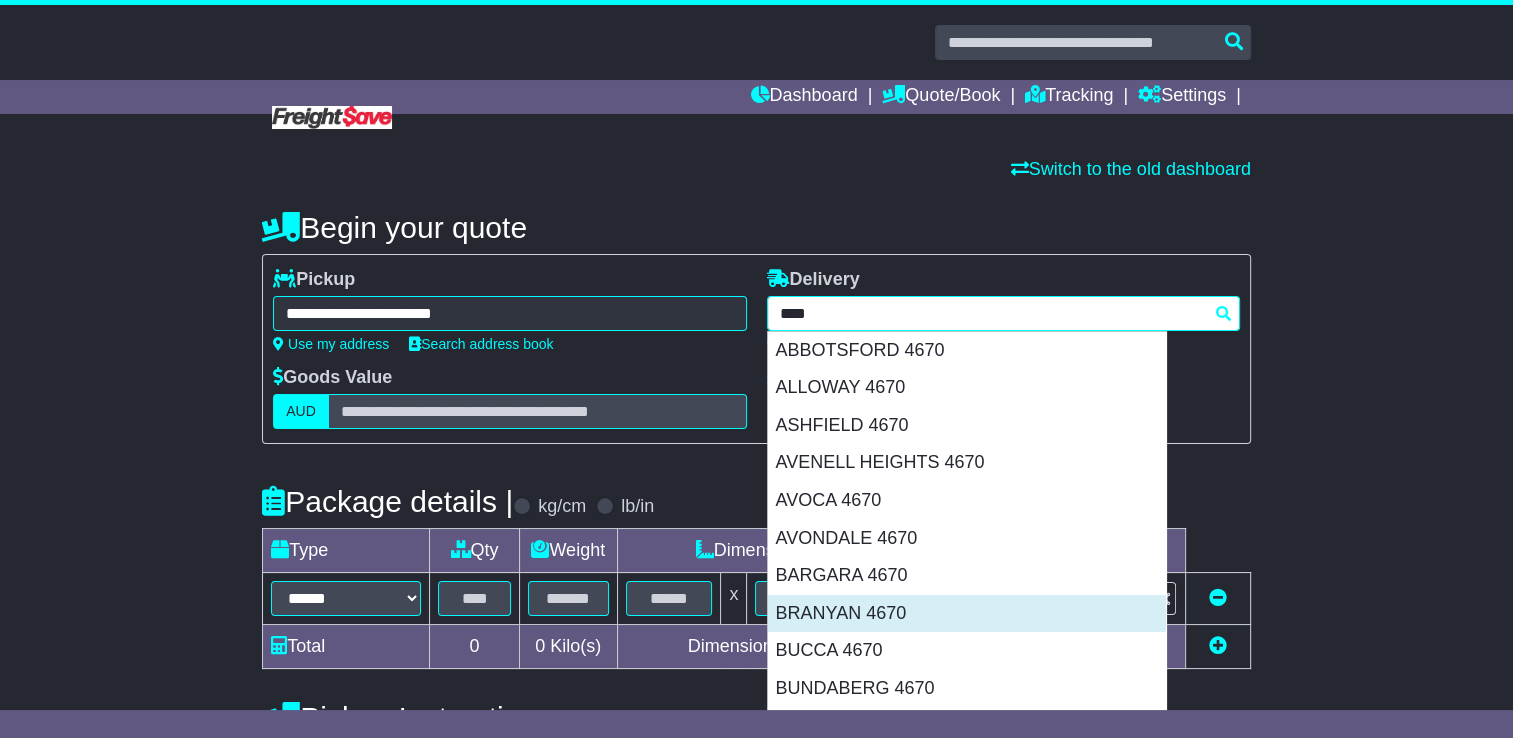 click on "BRANYAN 4670" at bounding box center (967, 614) 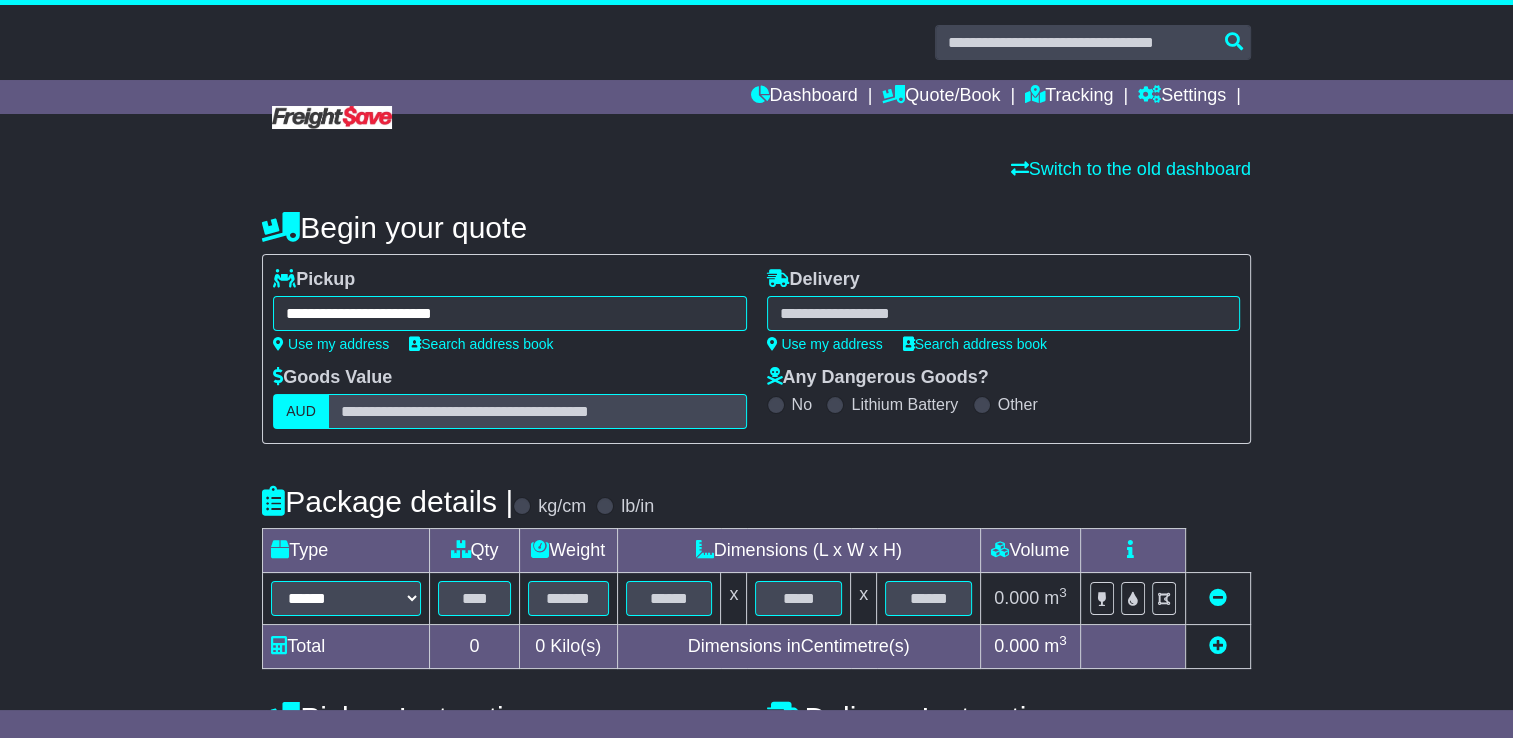 type on "**********" 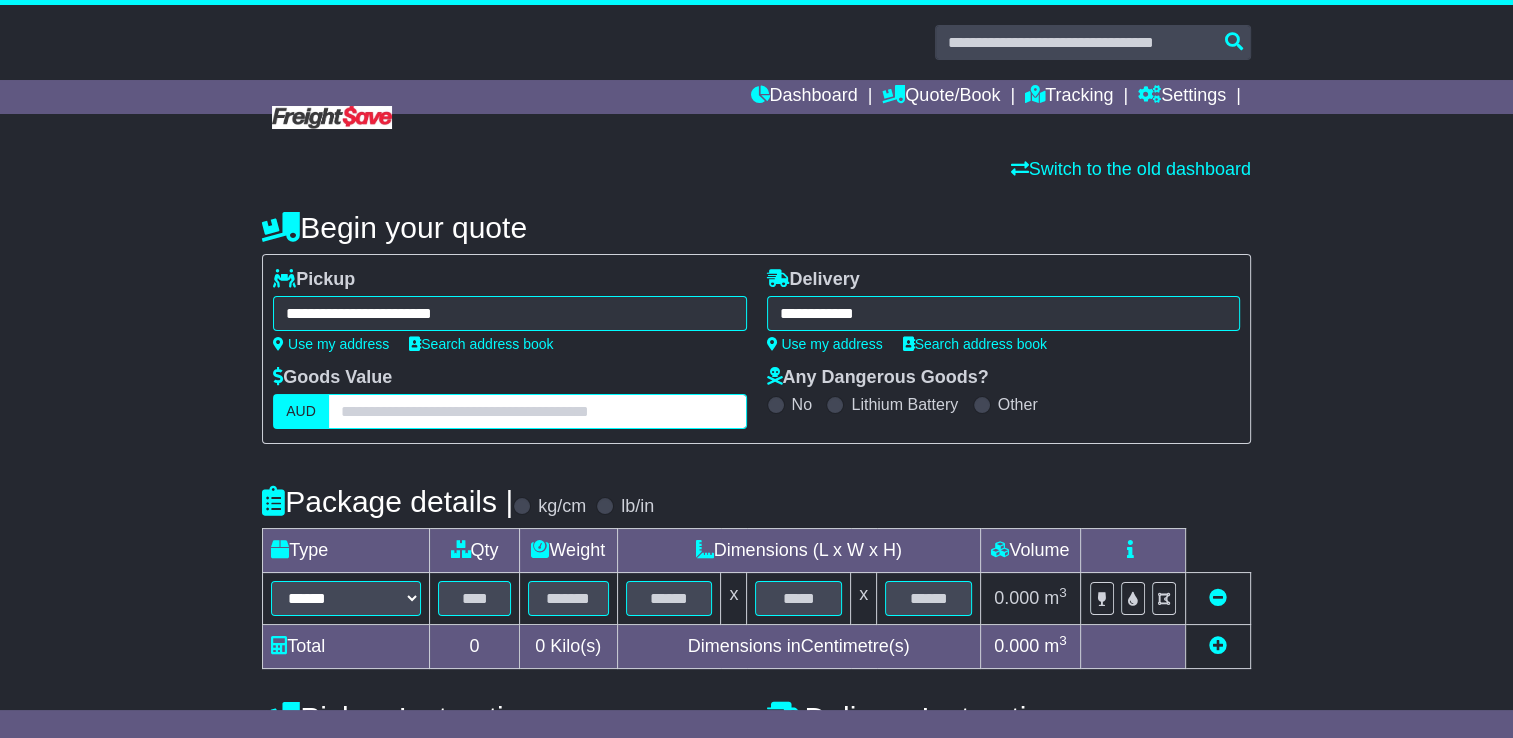 click at bounding box center (537, 411) 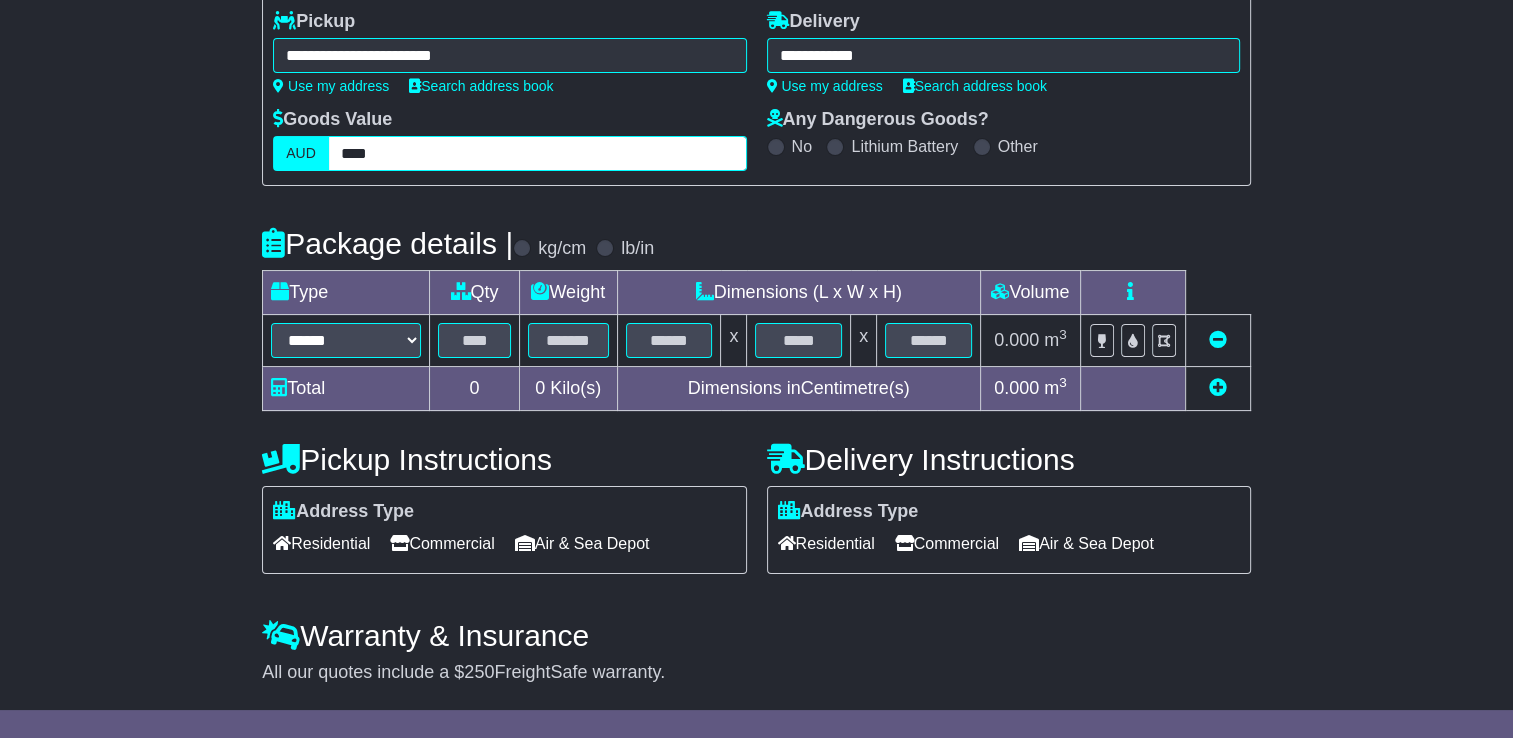 scroll, scrollTop: 300, scrollLeft: 0, axis: vertical 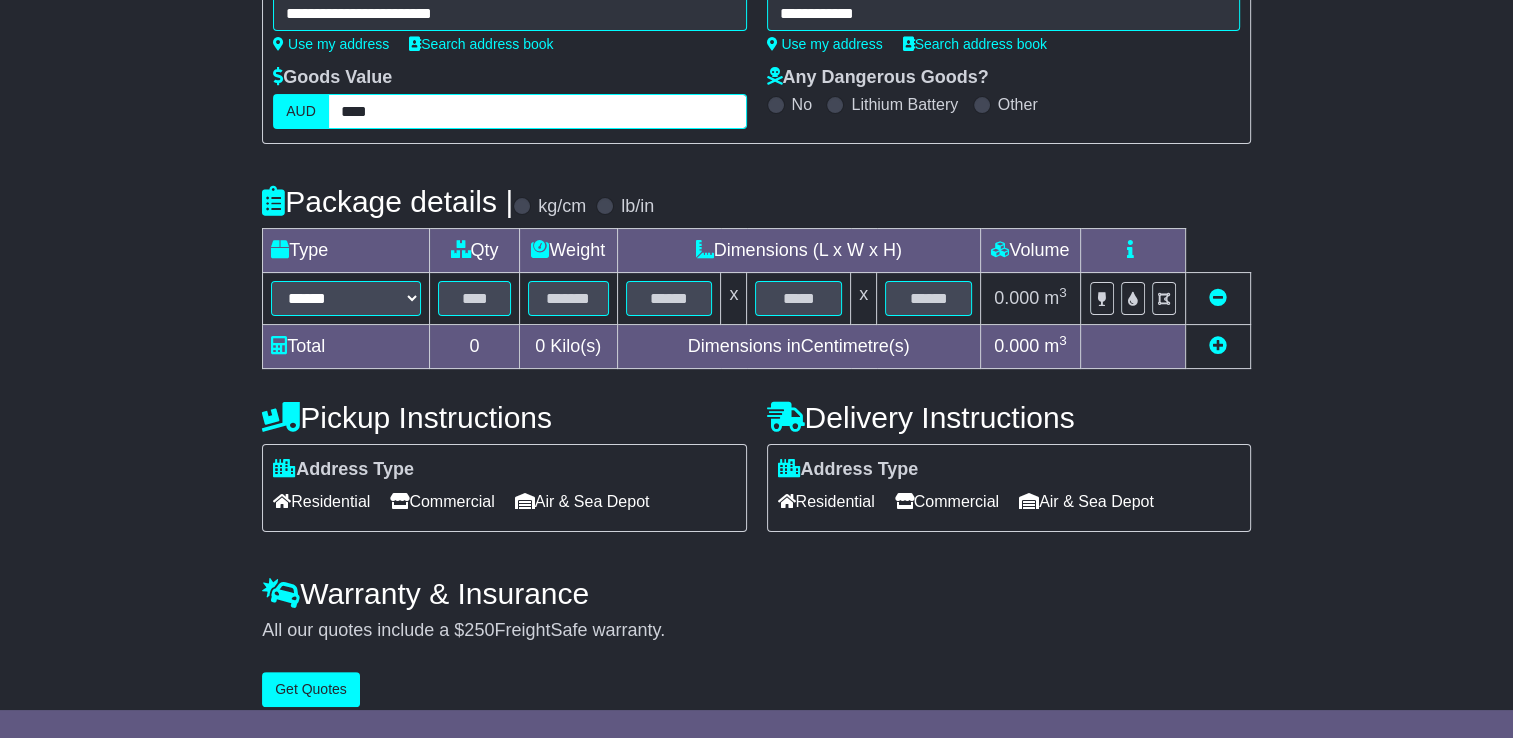 type on "****" 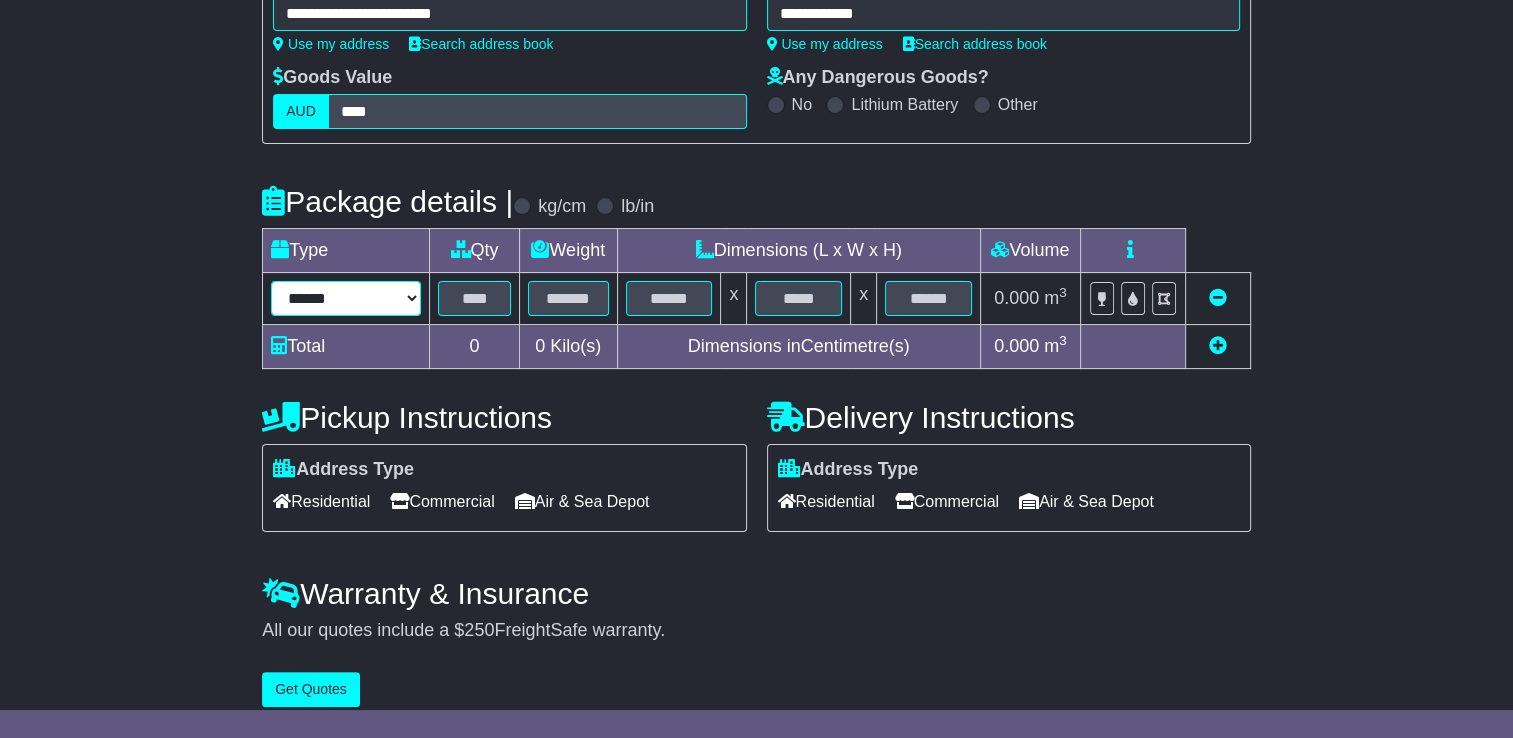 click on "****** ****** *** ******** ***** **** **** ****** *** *******" at bounding box center (346, 298) 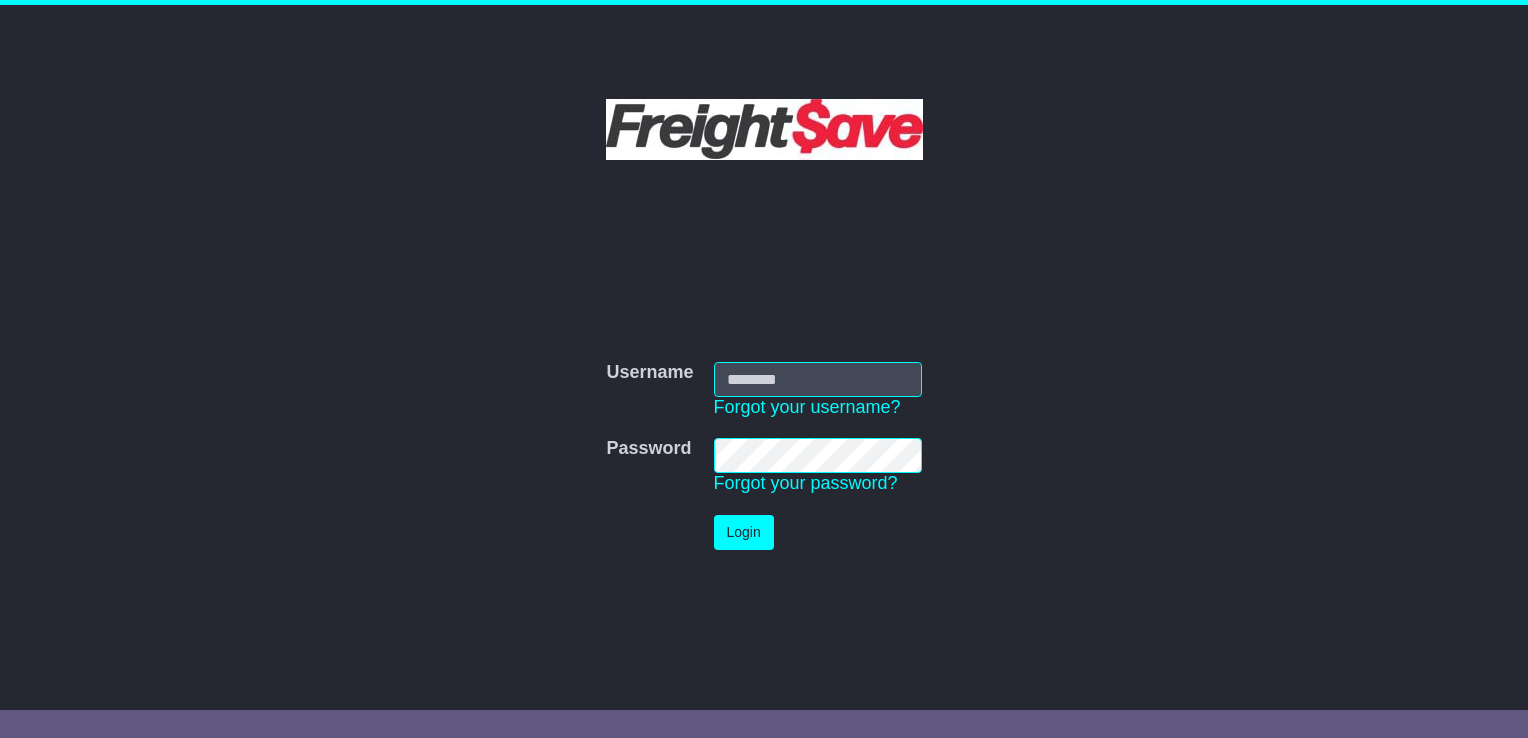 scroll, scrollTop: 0, scrollLeft: 0, axis: both 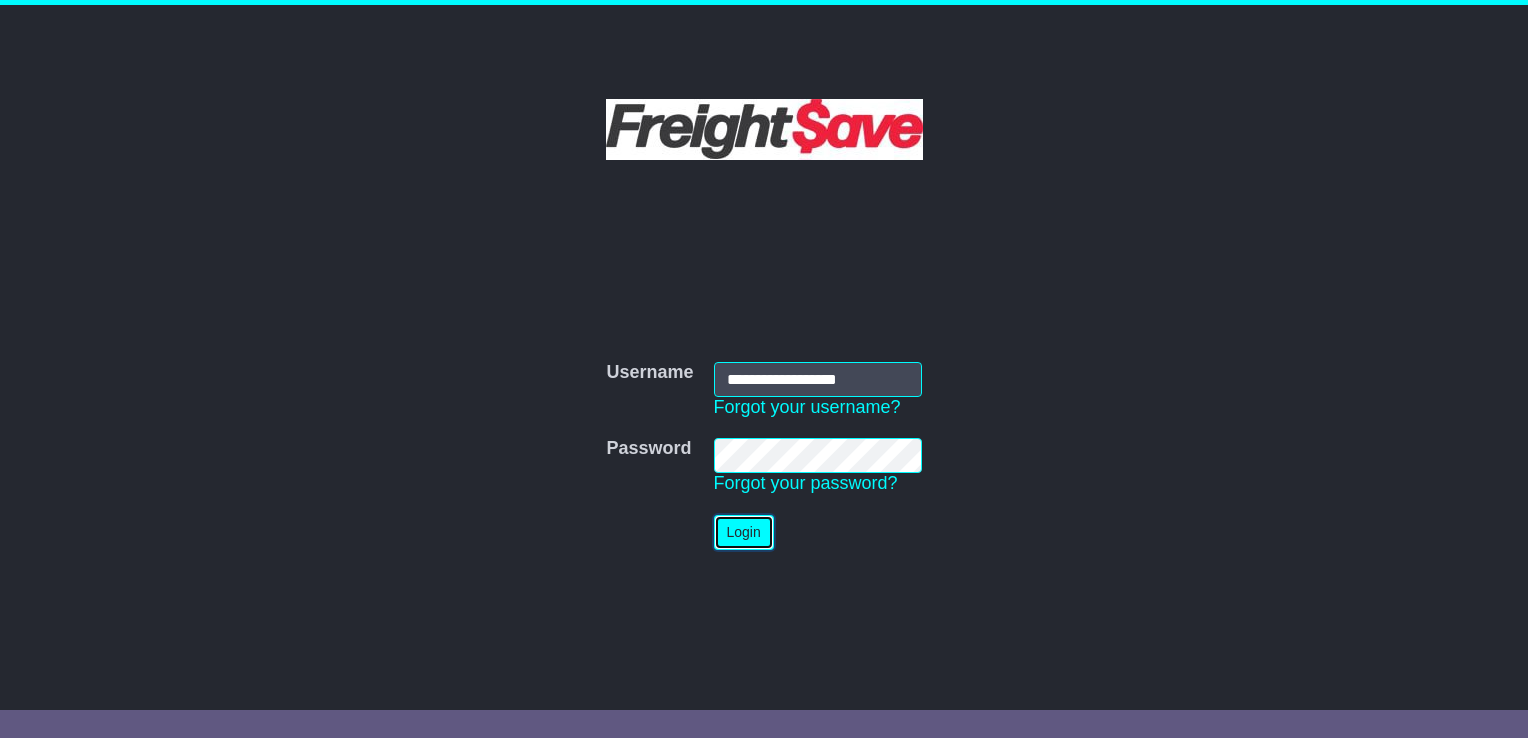 click on "Login" at bounding box center [744, 532] 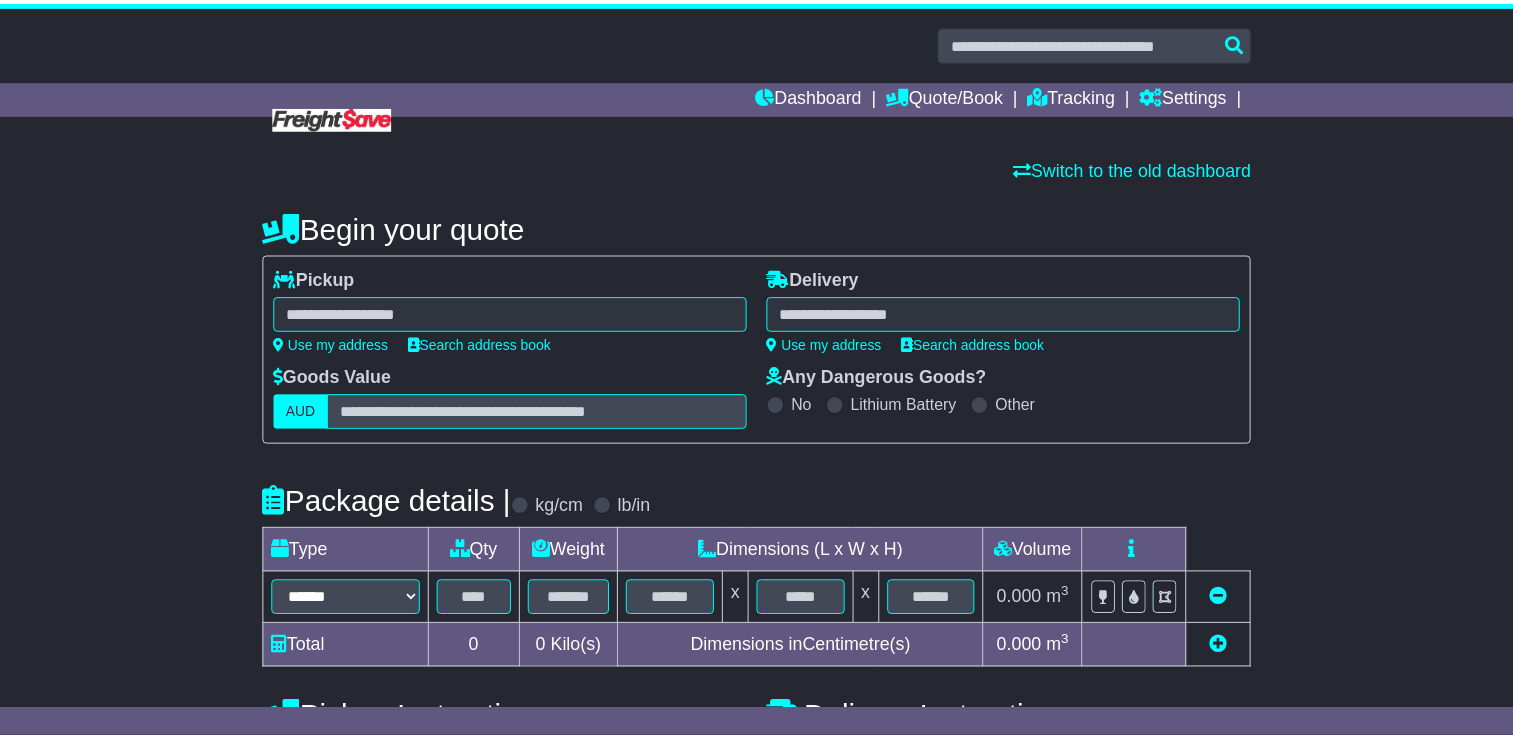 scroll, scrollTop: 0, scrollLeft: 0, axis: both 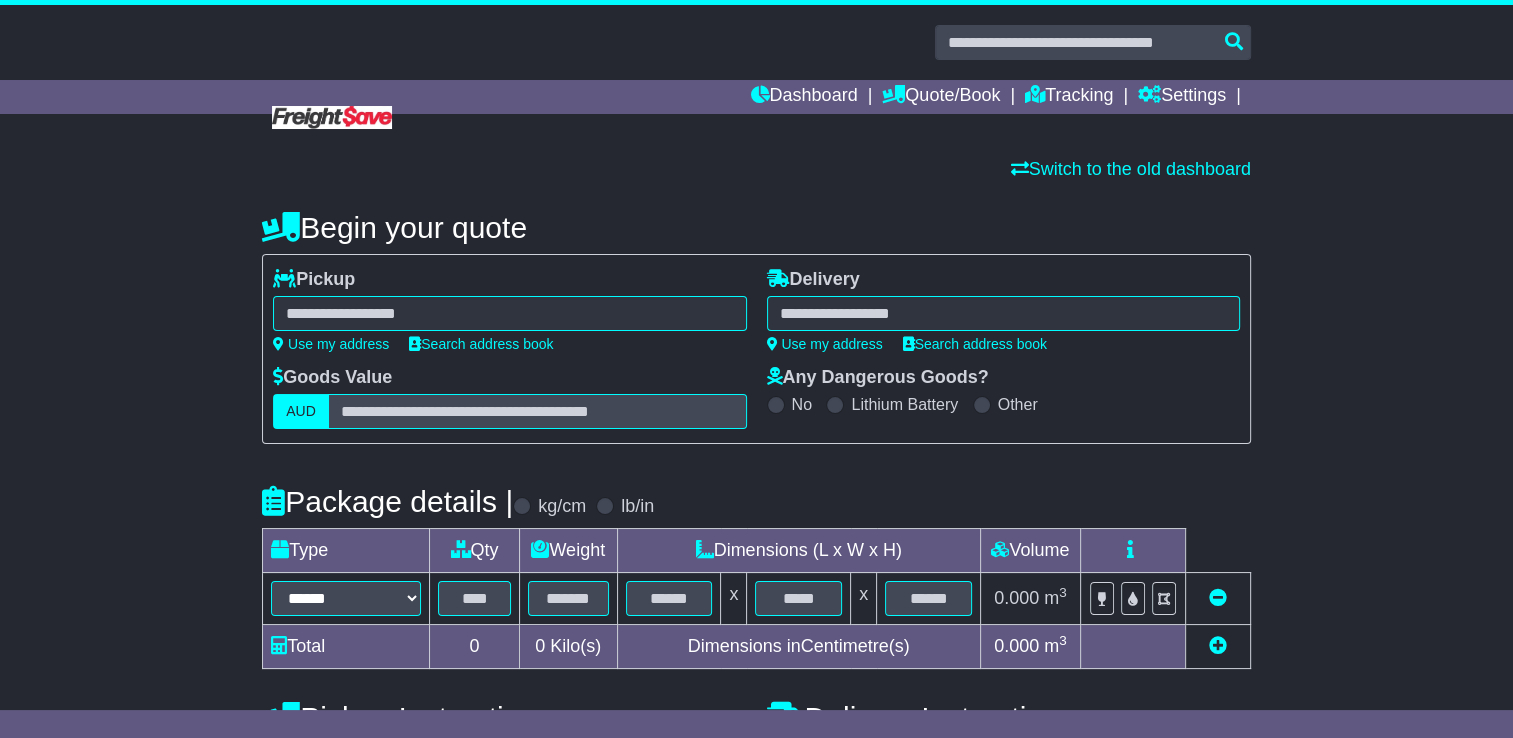click at bounding box center (509, 313) 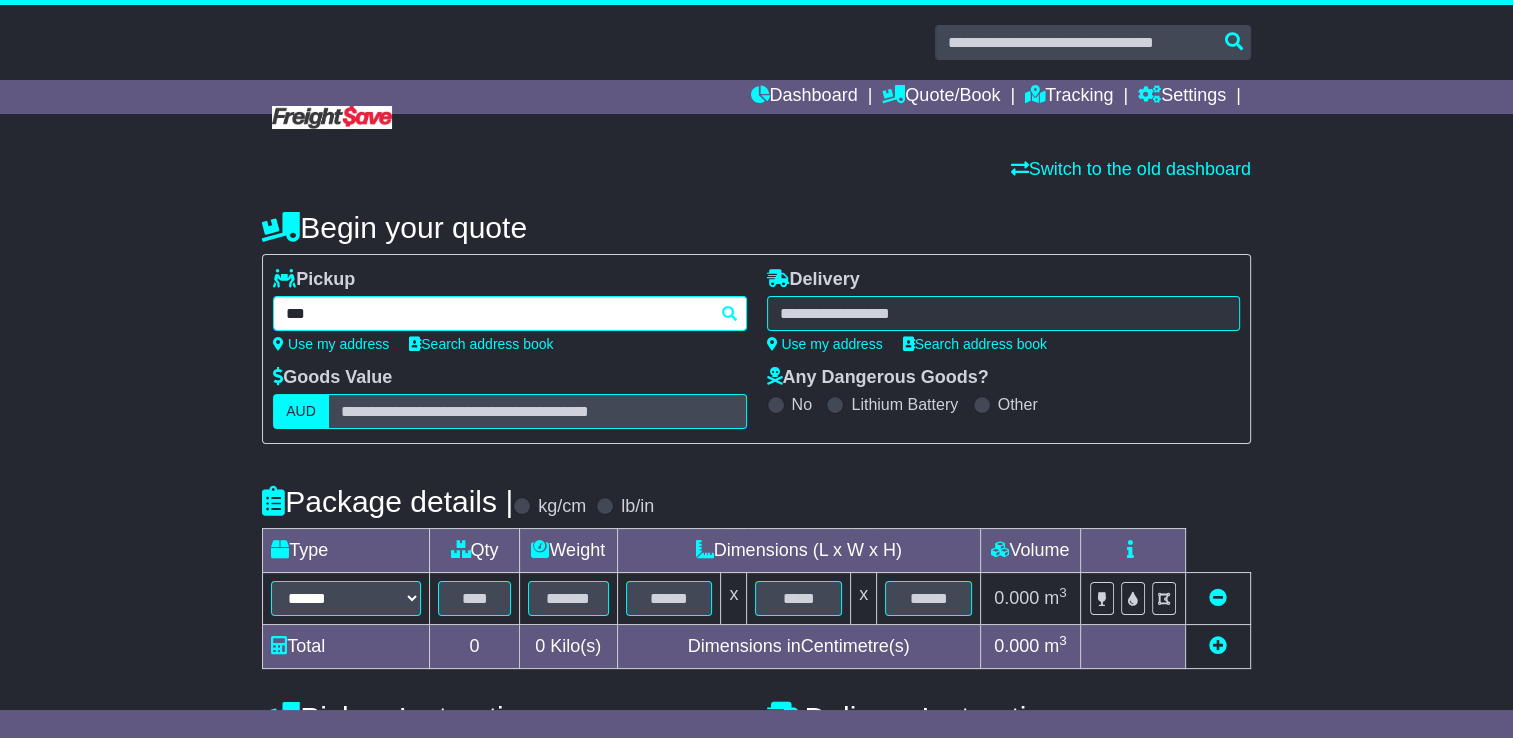 type on "****" 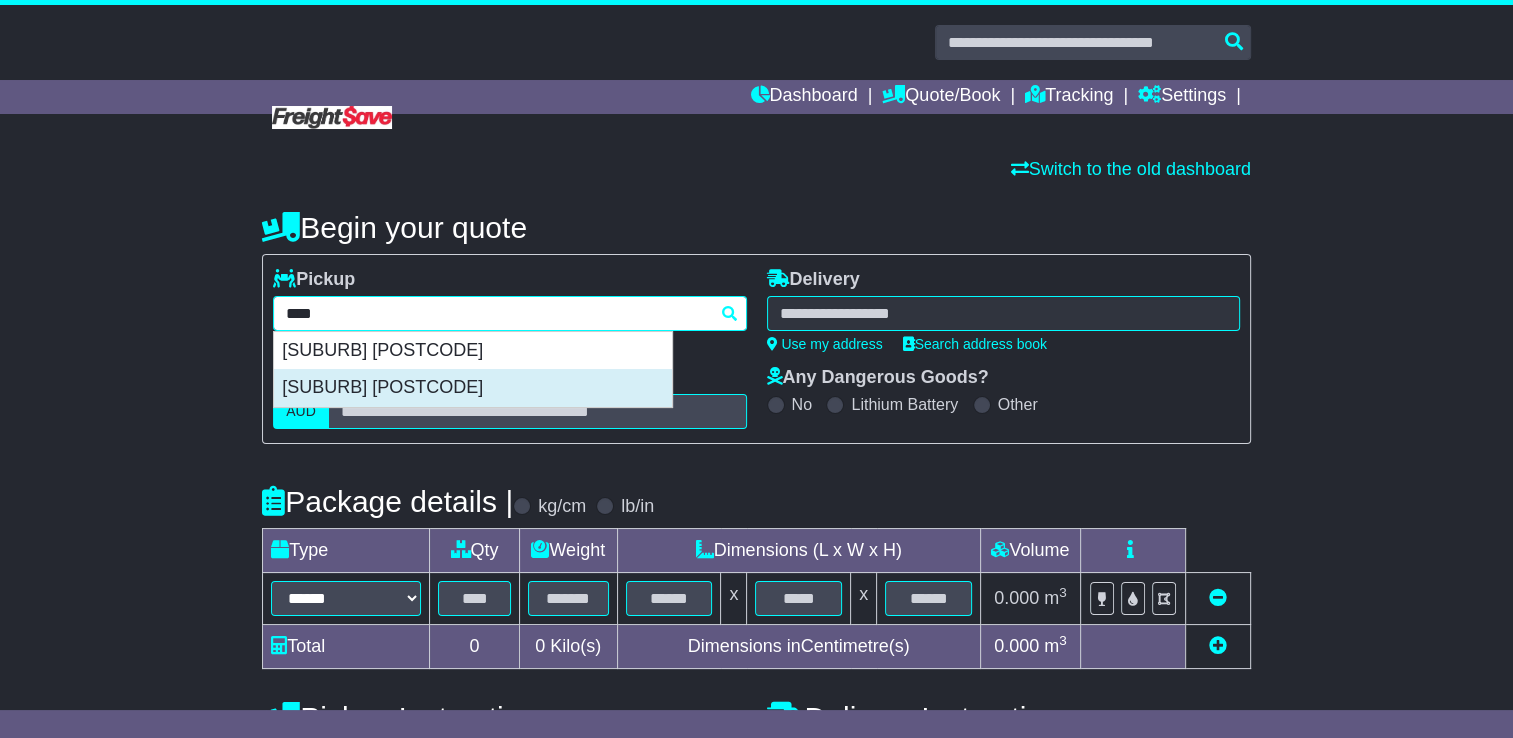 click on "BAYSWATER NORTH 3153" at bounding box center [473, 388] 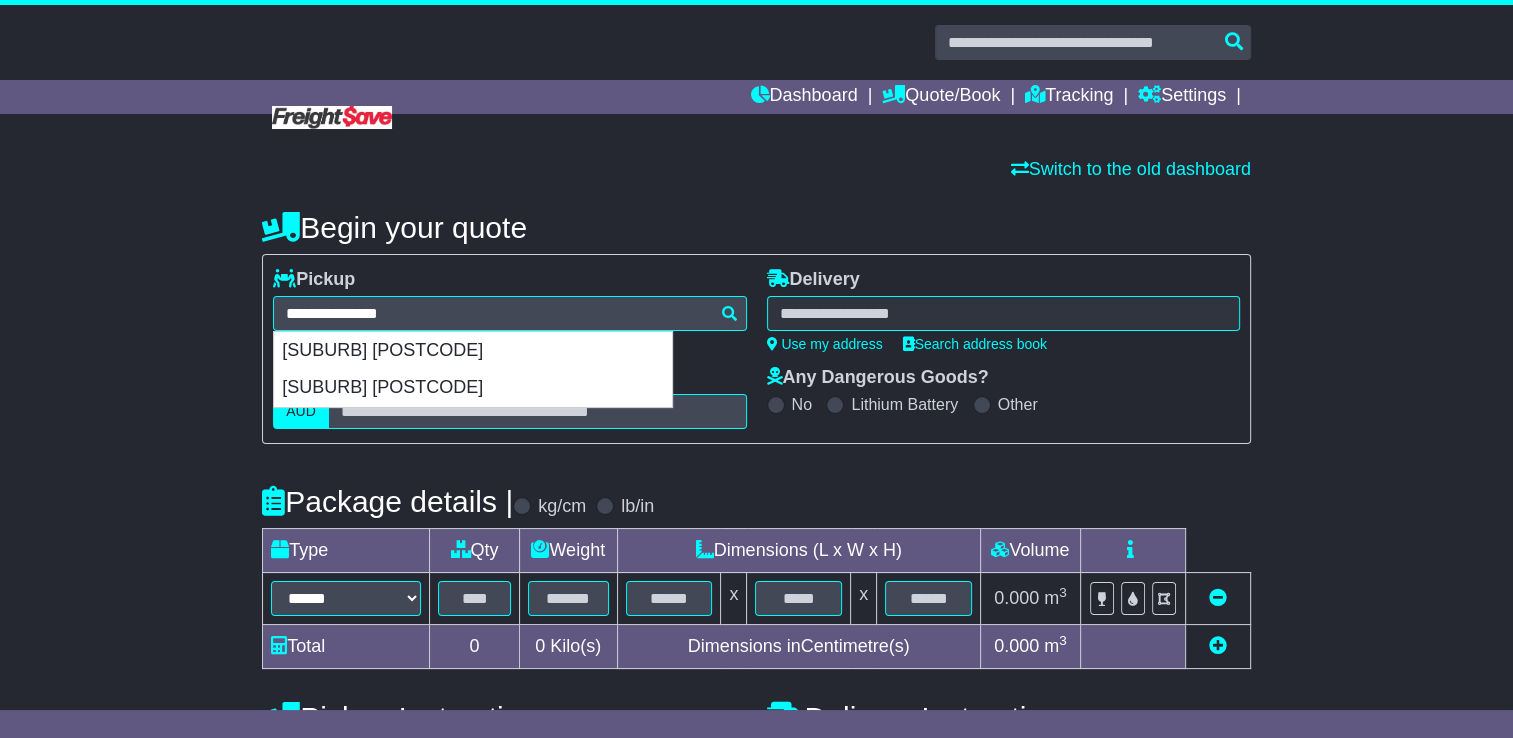 type on "**********" 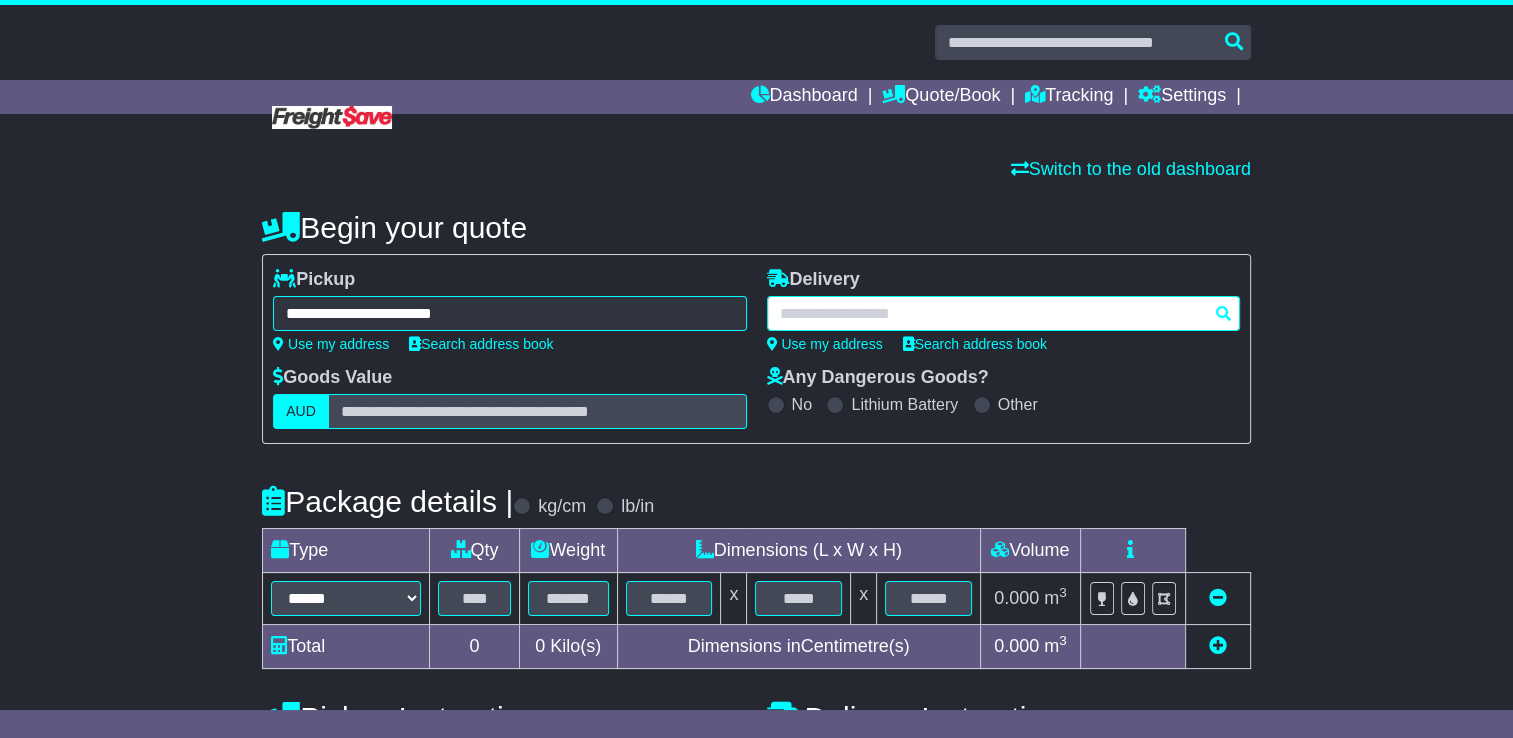 click at bounding box center (1003, 313) 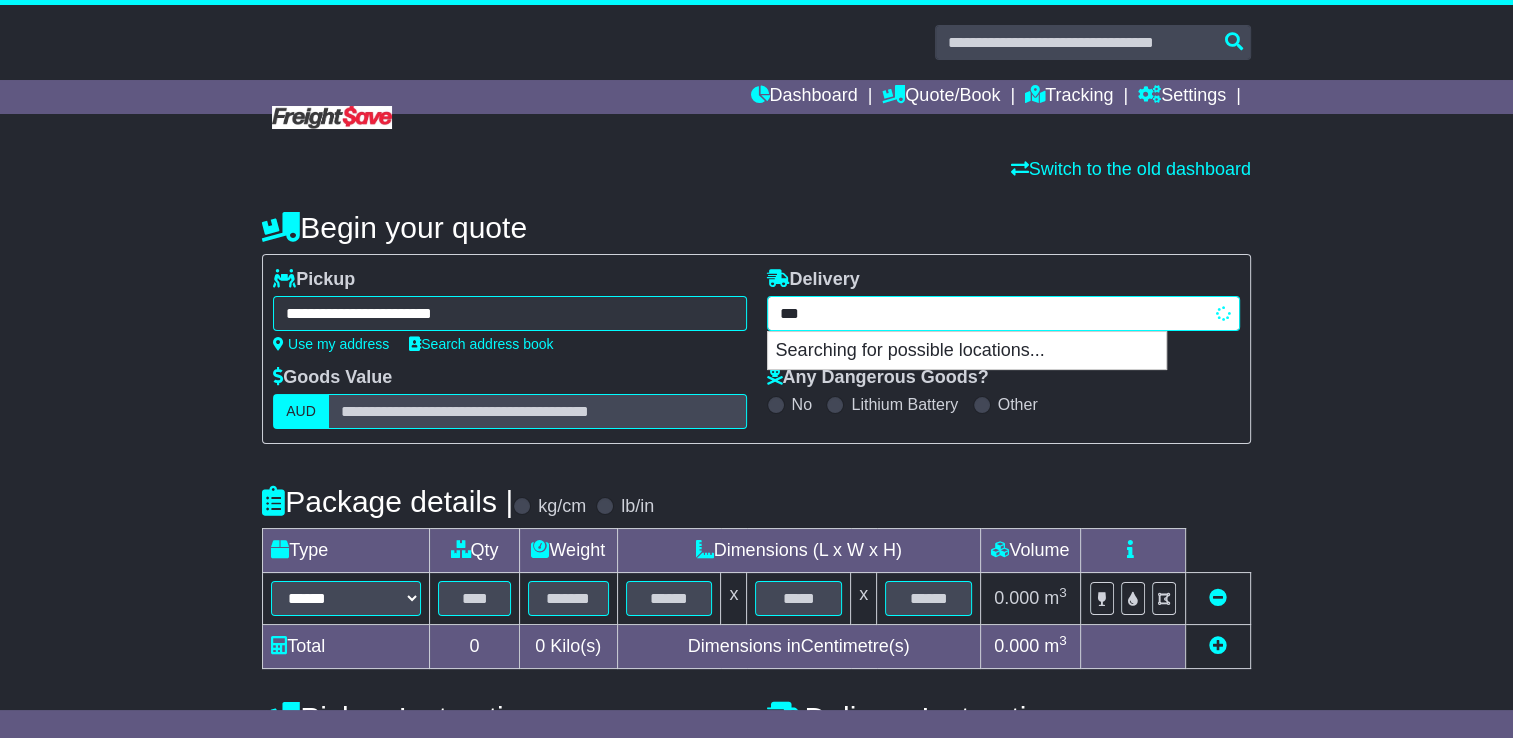 type on "****" 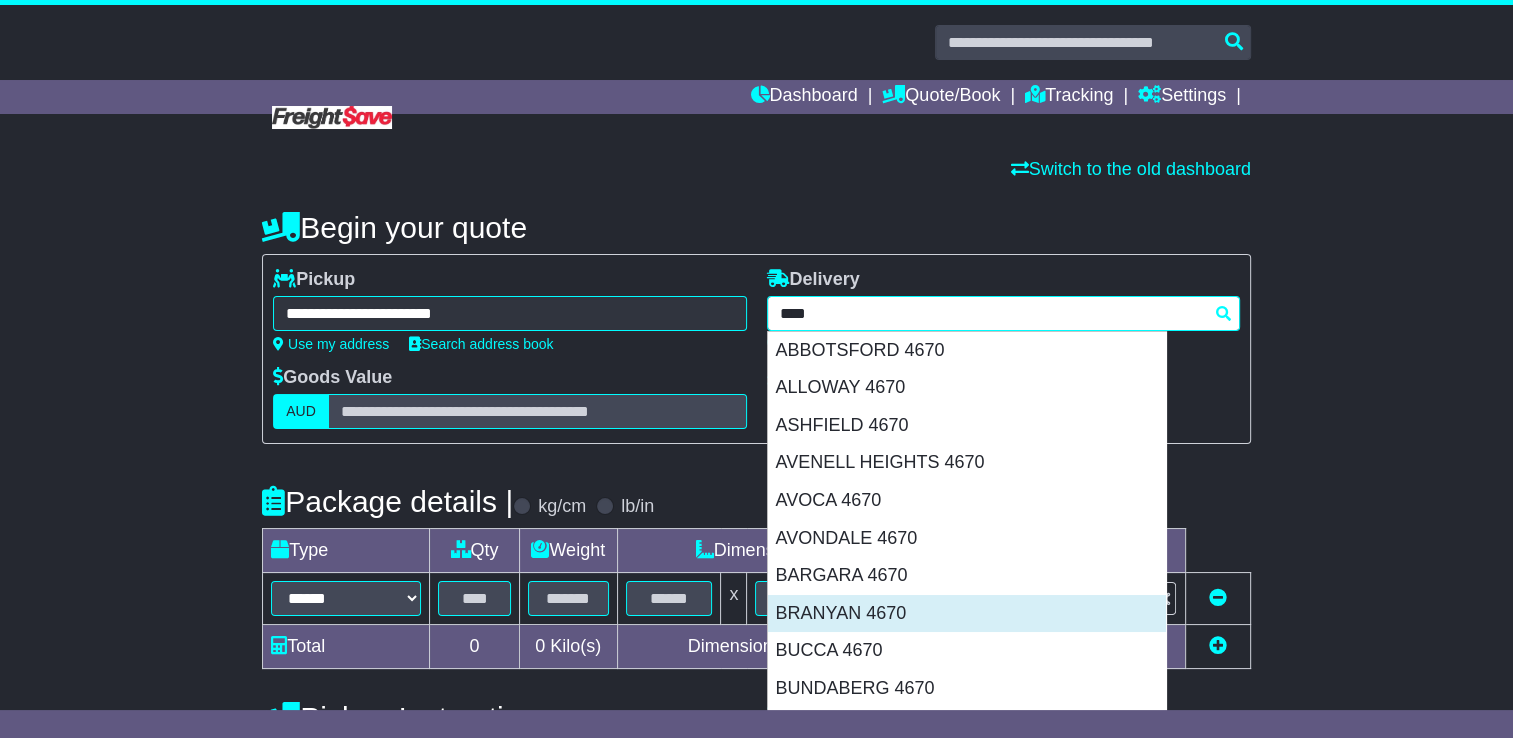click on "BRANYAN 4670" at bounding box center (967, 614) 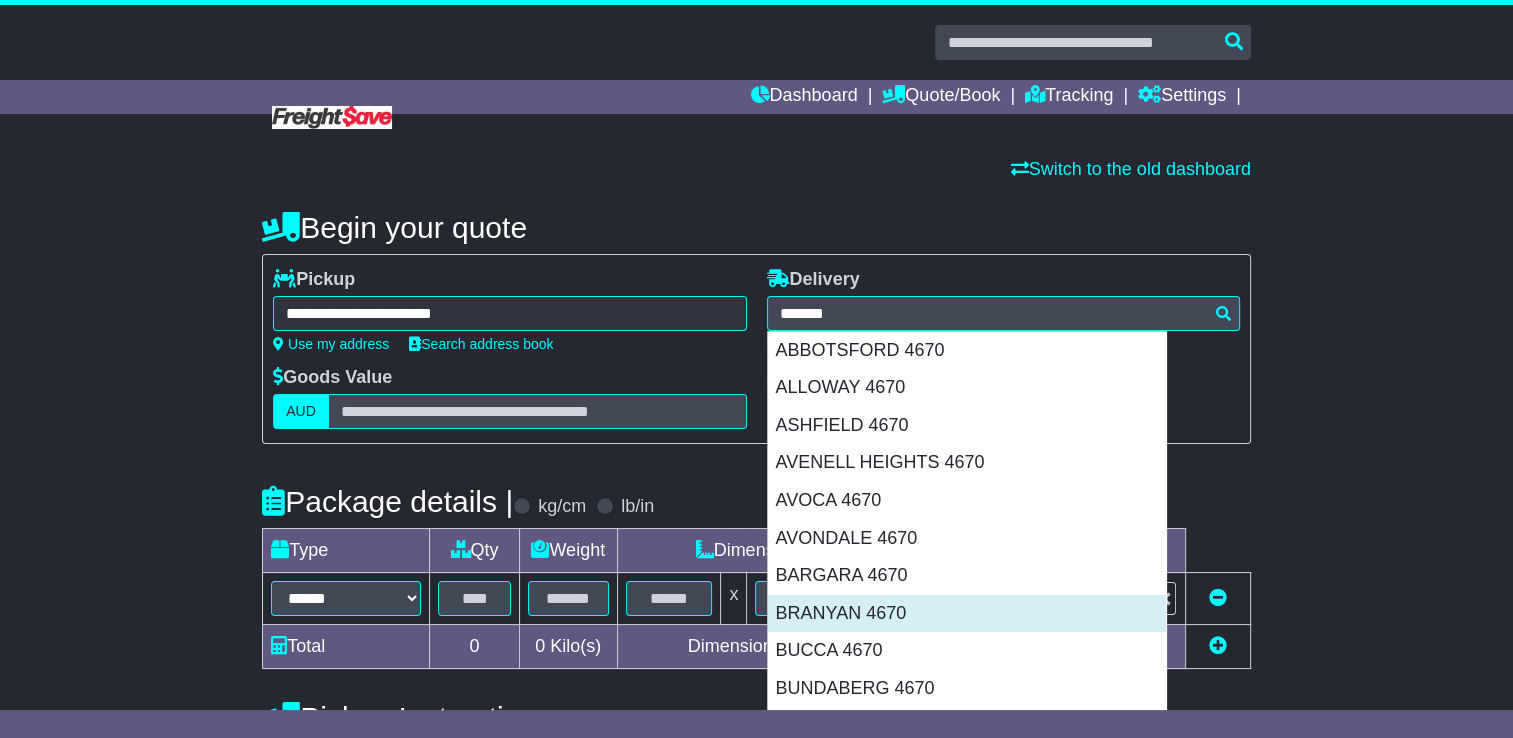 type on "**********" 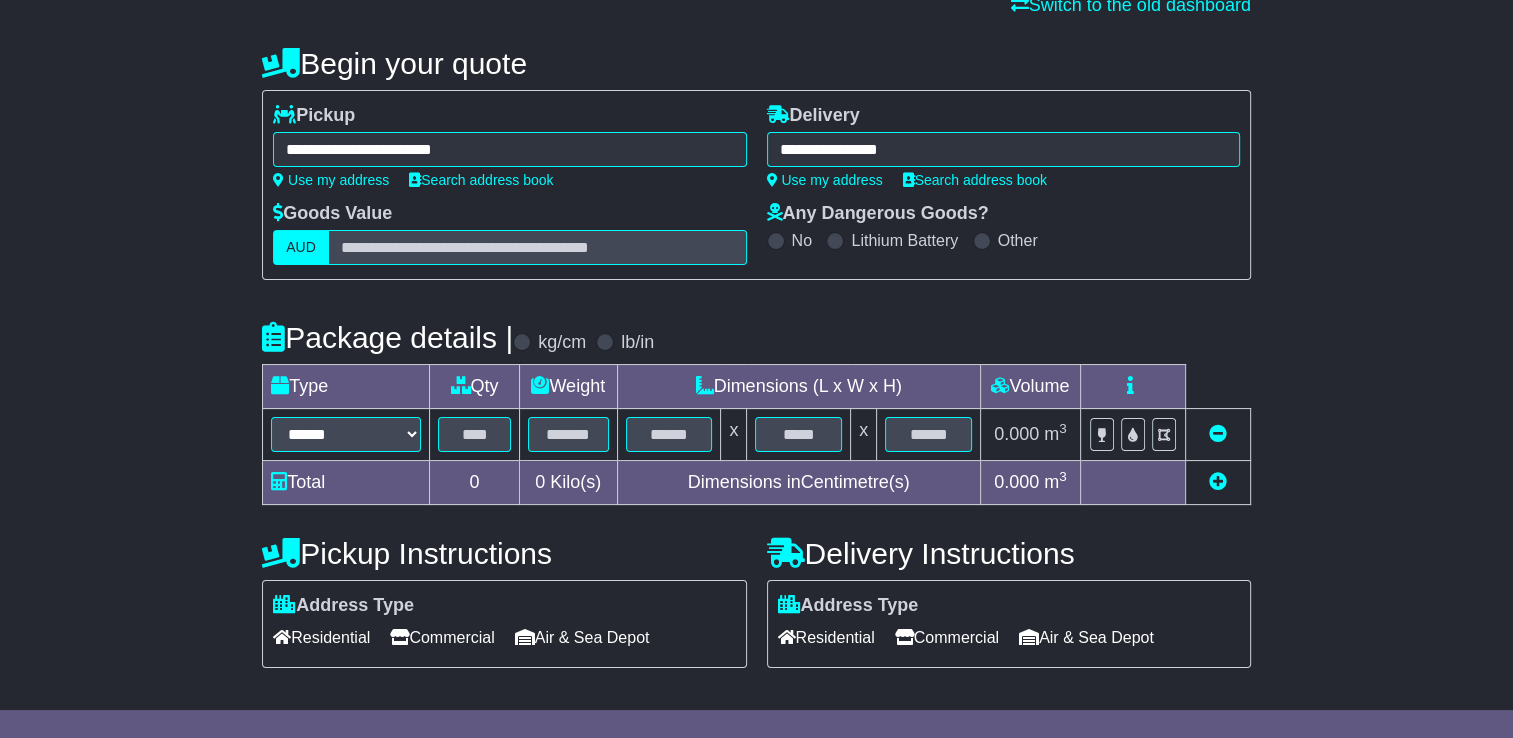 scroll, scrollTop: 200, scrollLeft: 0, axis: vertical 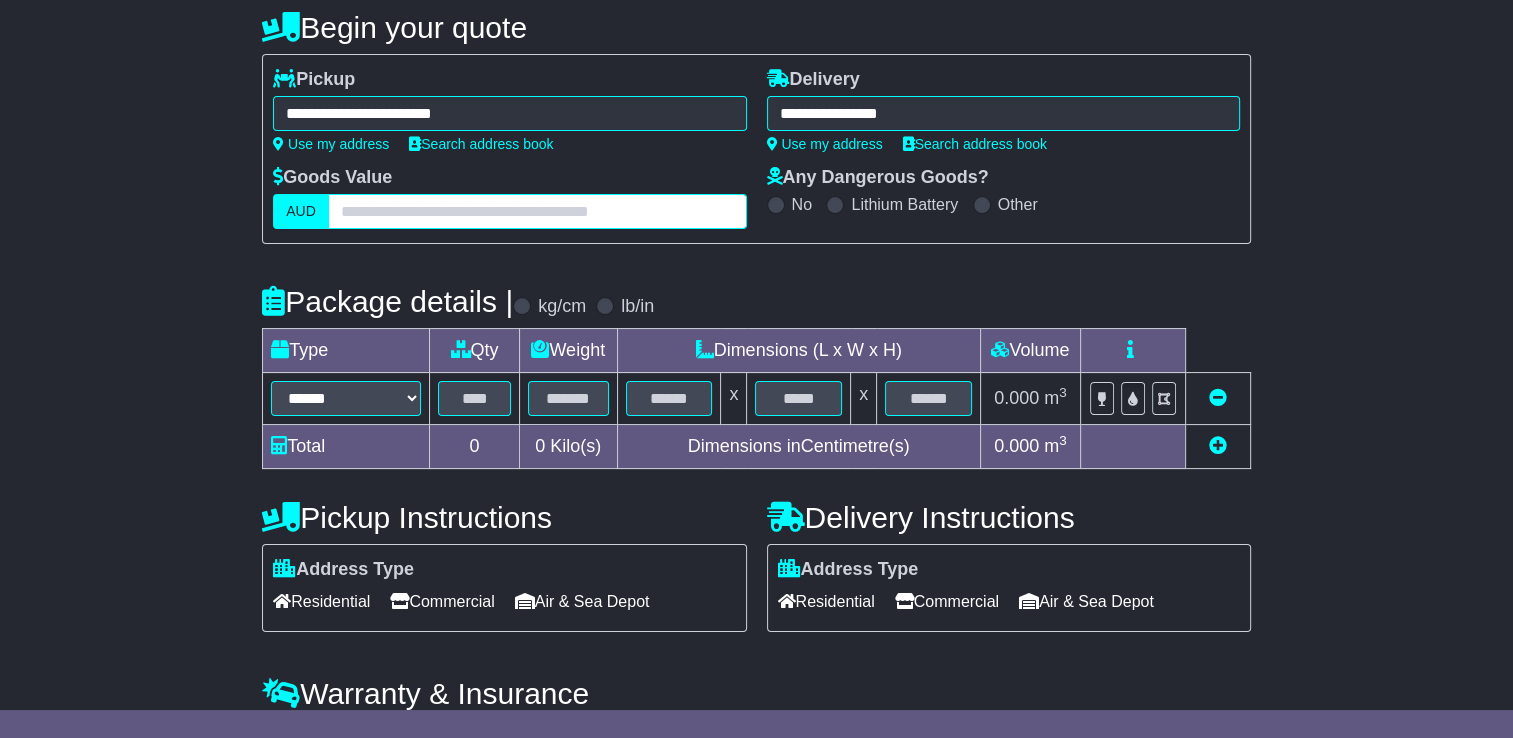 click at bounding box center (537, 211) 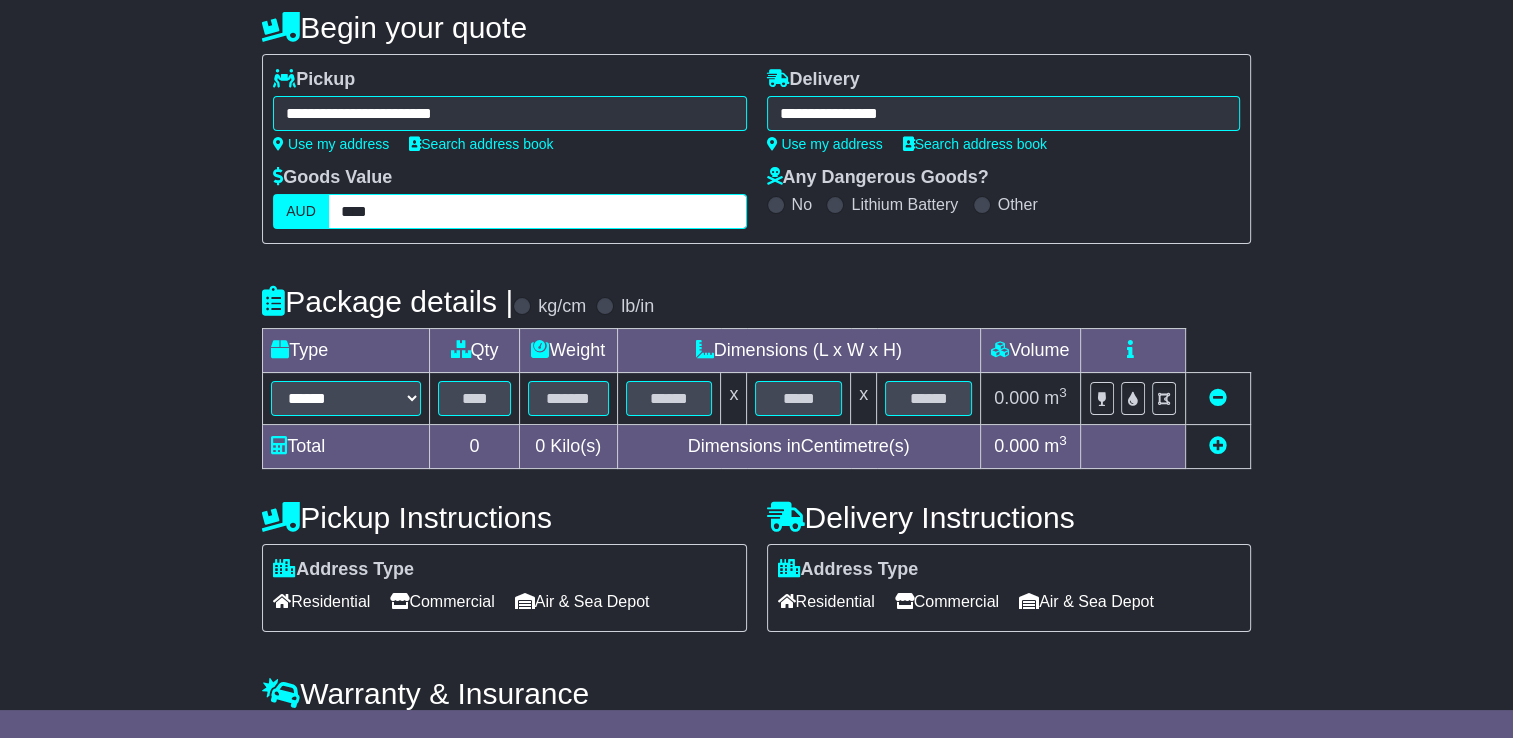 type on "****" 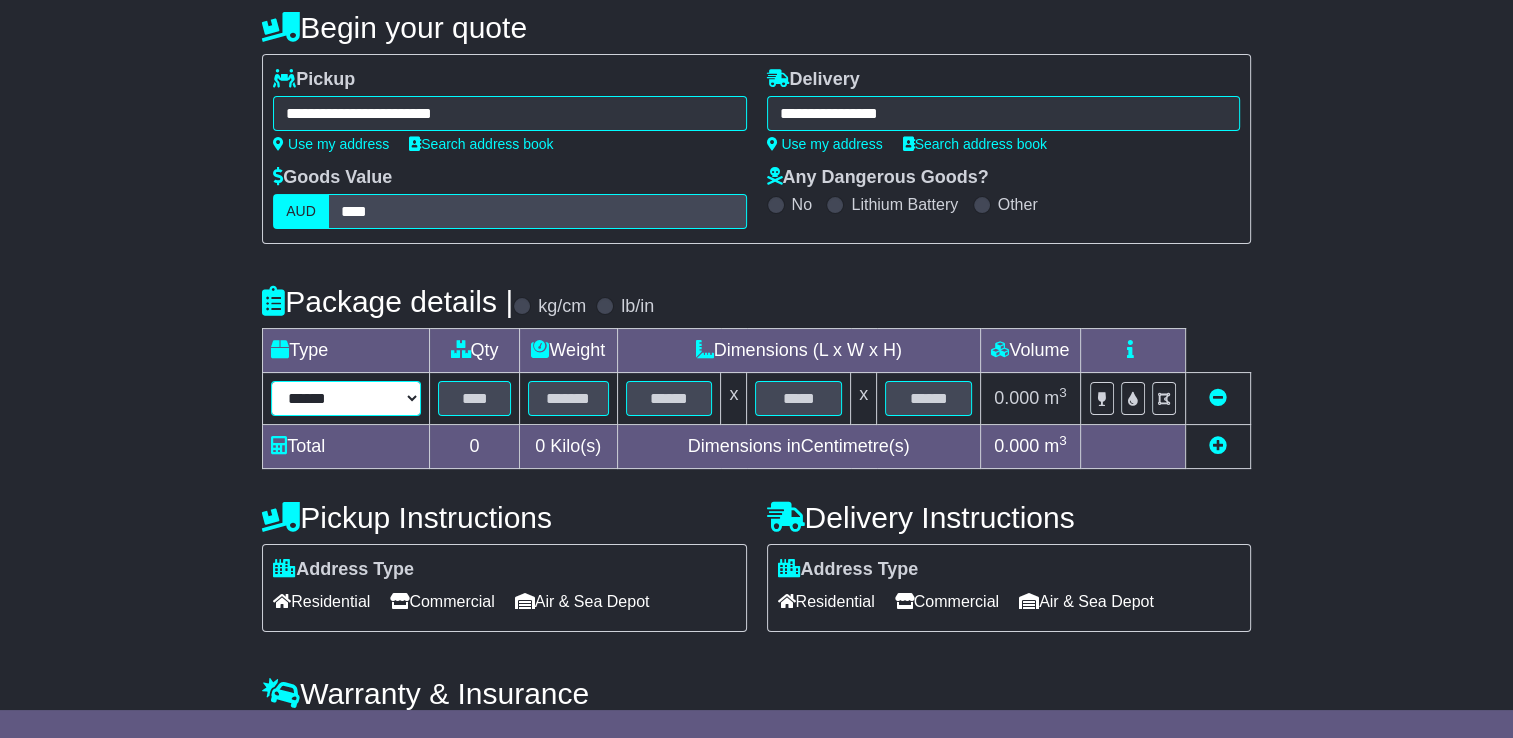 drag, startPoint x: 353, startPoint y: 394, endPoint x: 343, endPoint y: 410, distance: 18.867962 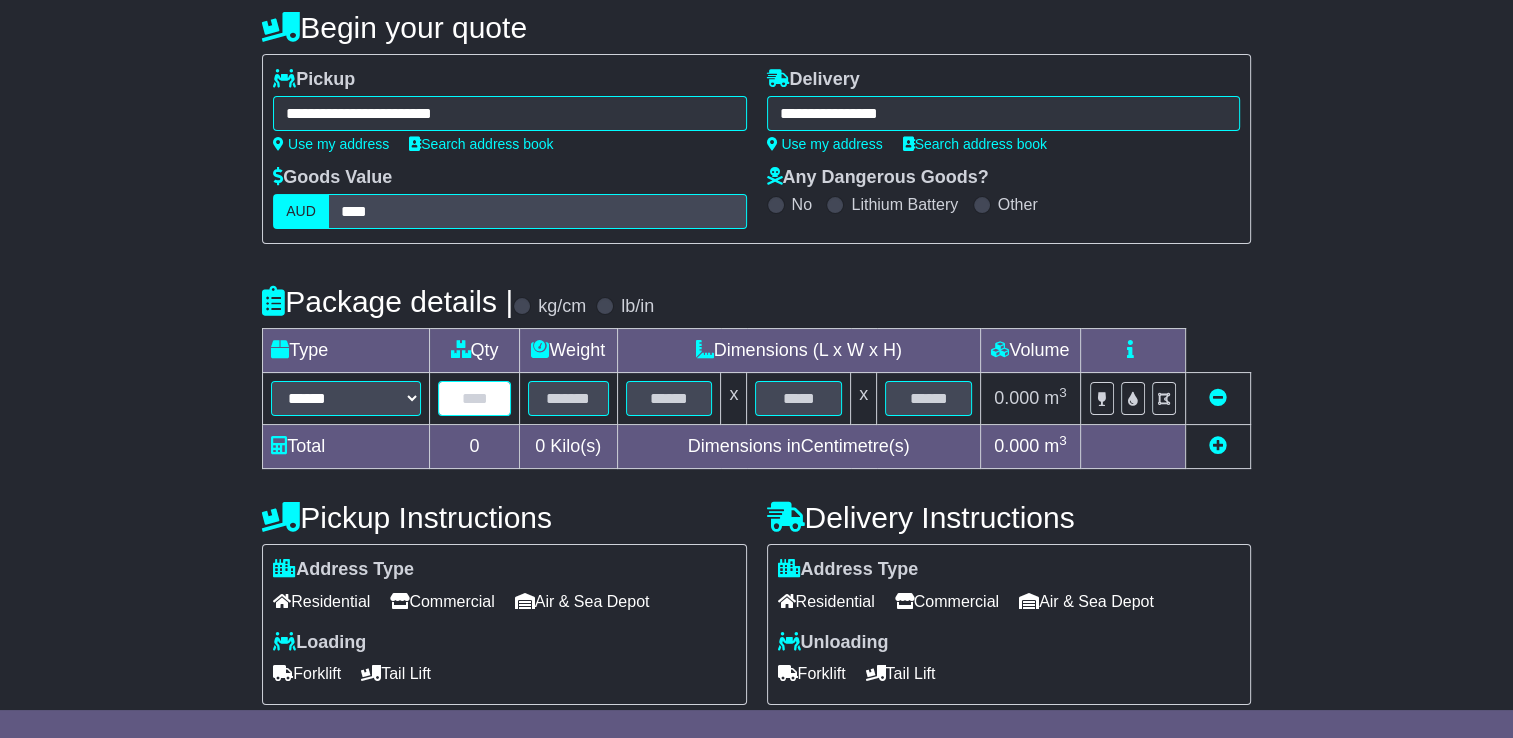 click at bounding box center (474, 398) 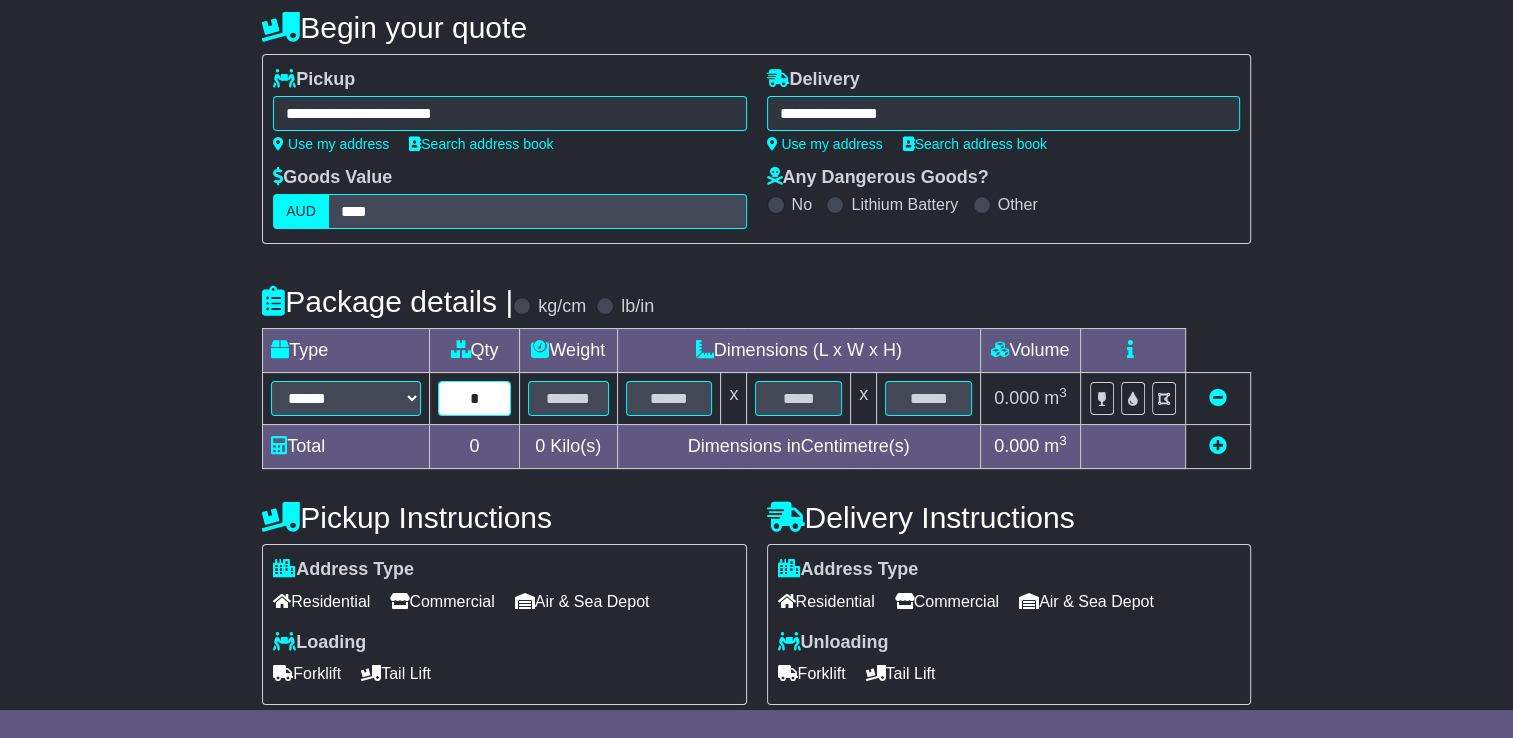 type on "*" 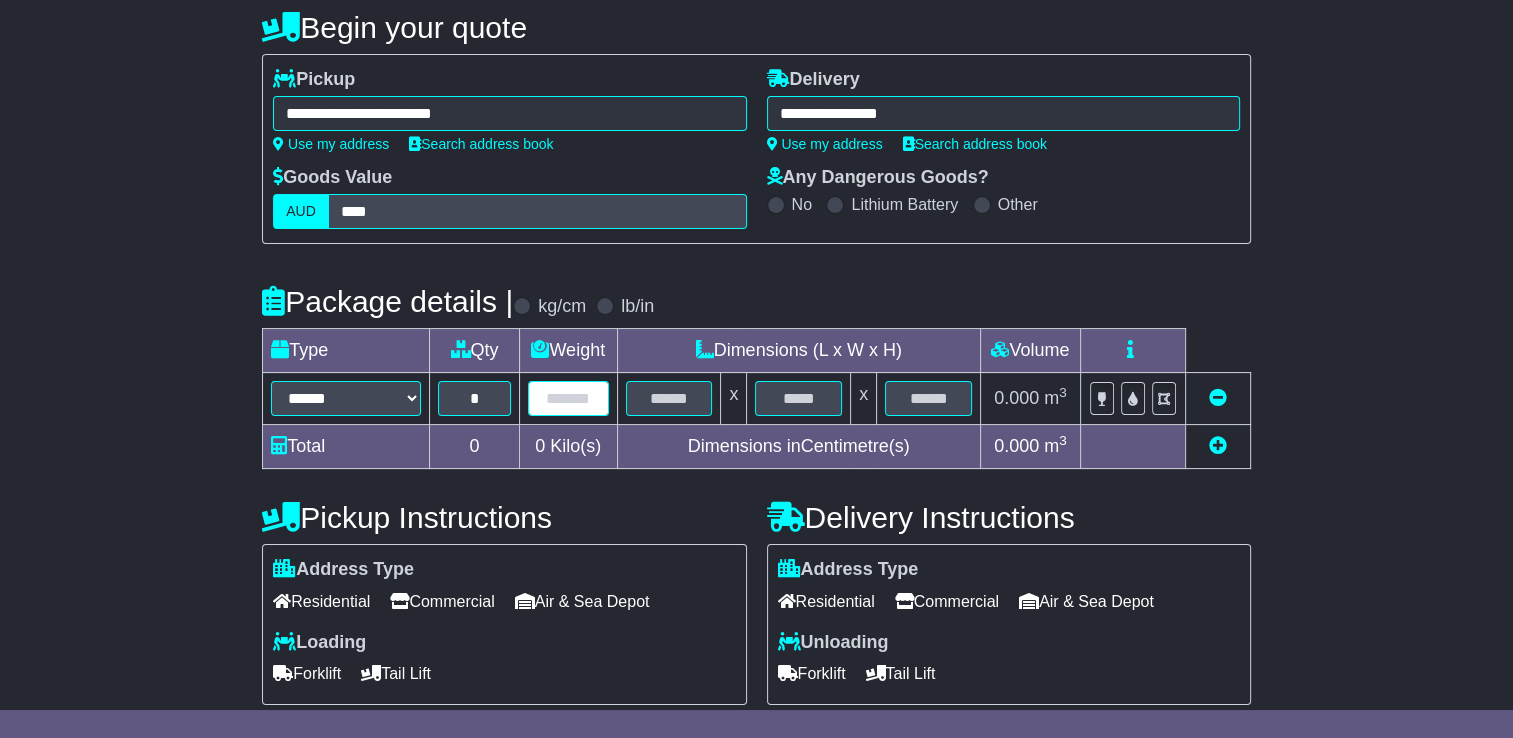 click at bounding box center [568, 398] 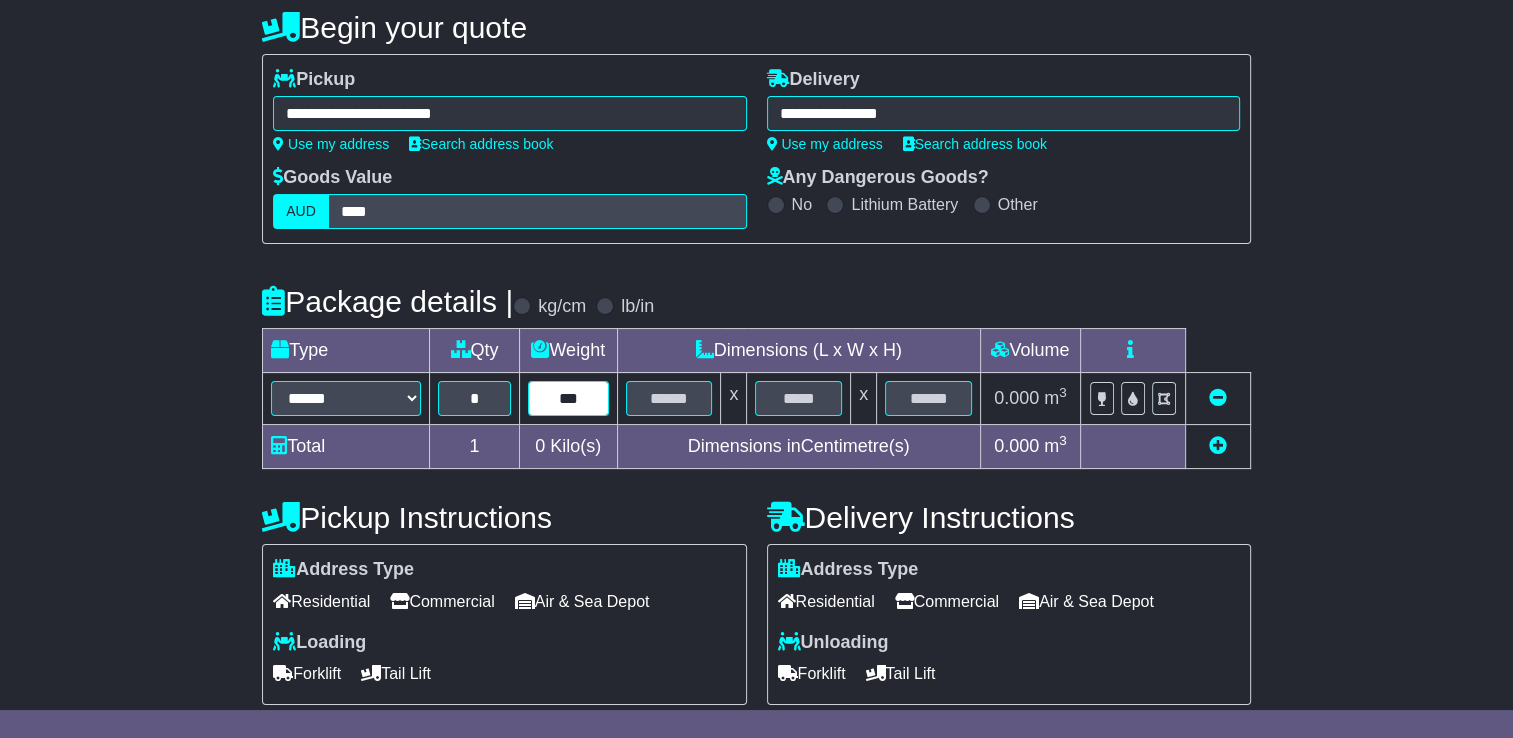 type on "***" 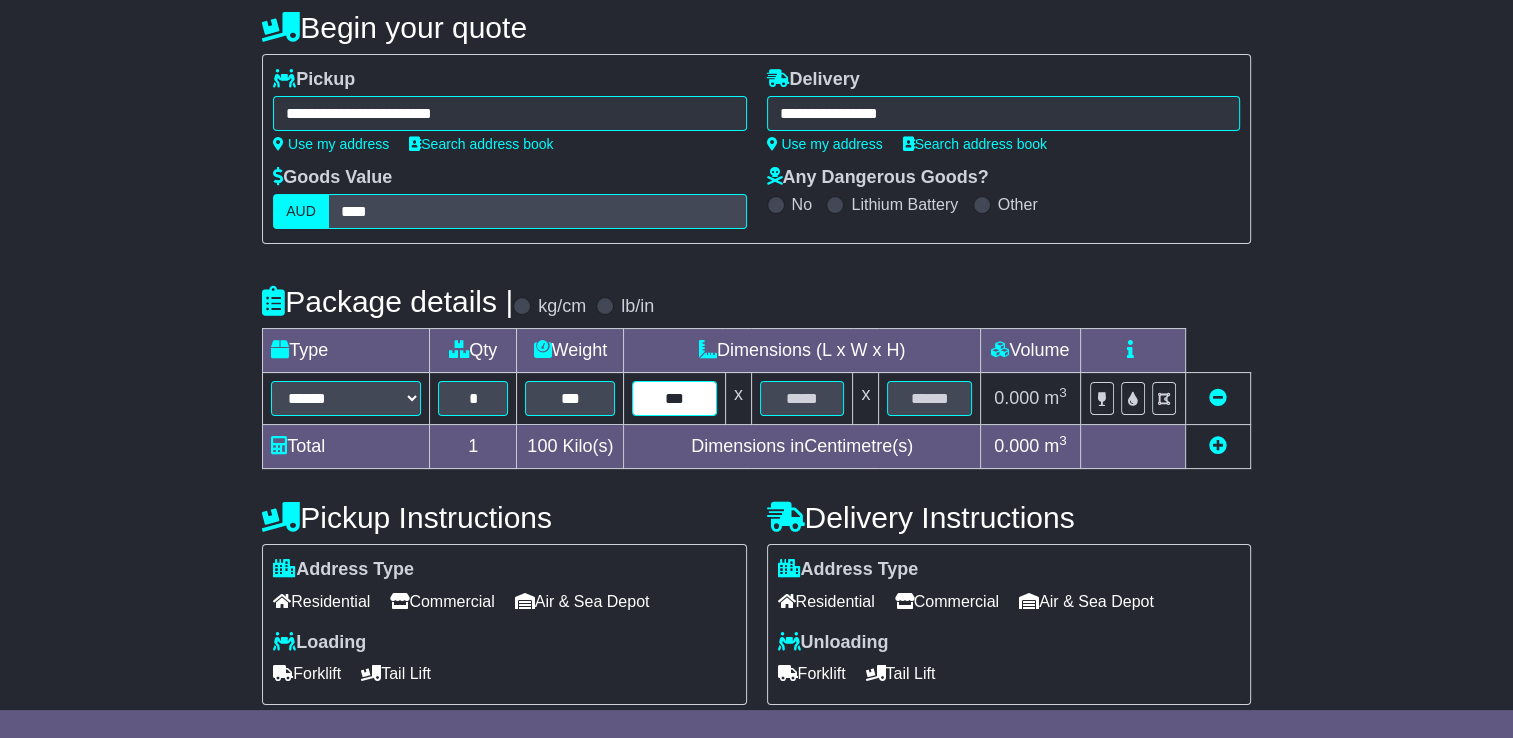 type on "***" 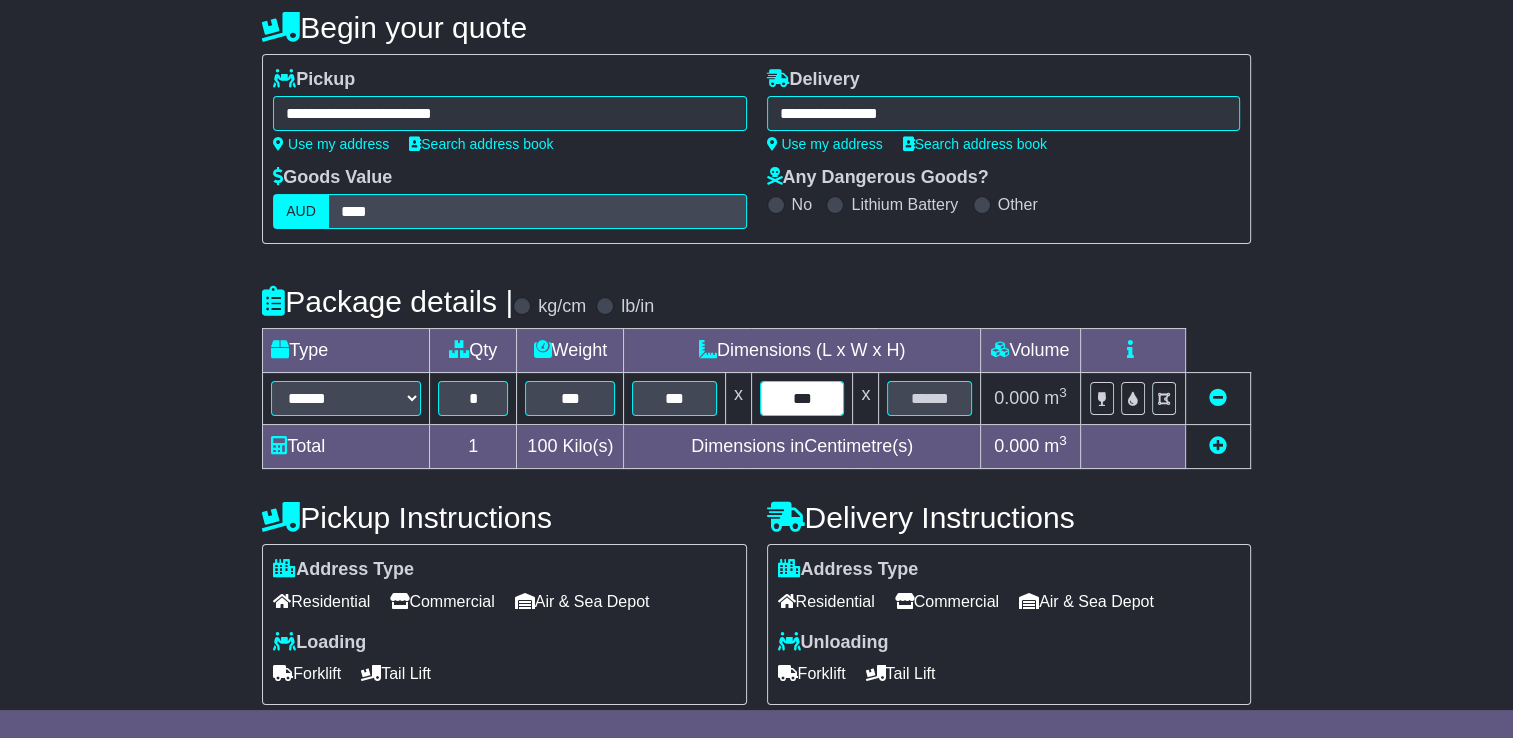 type on "***" 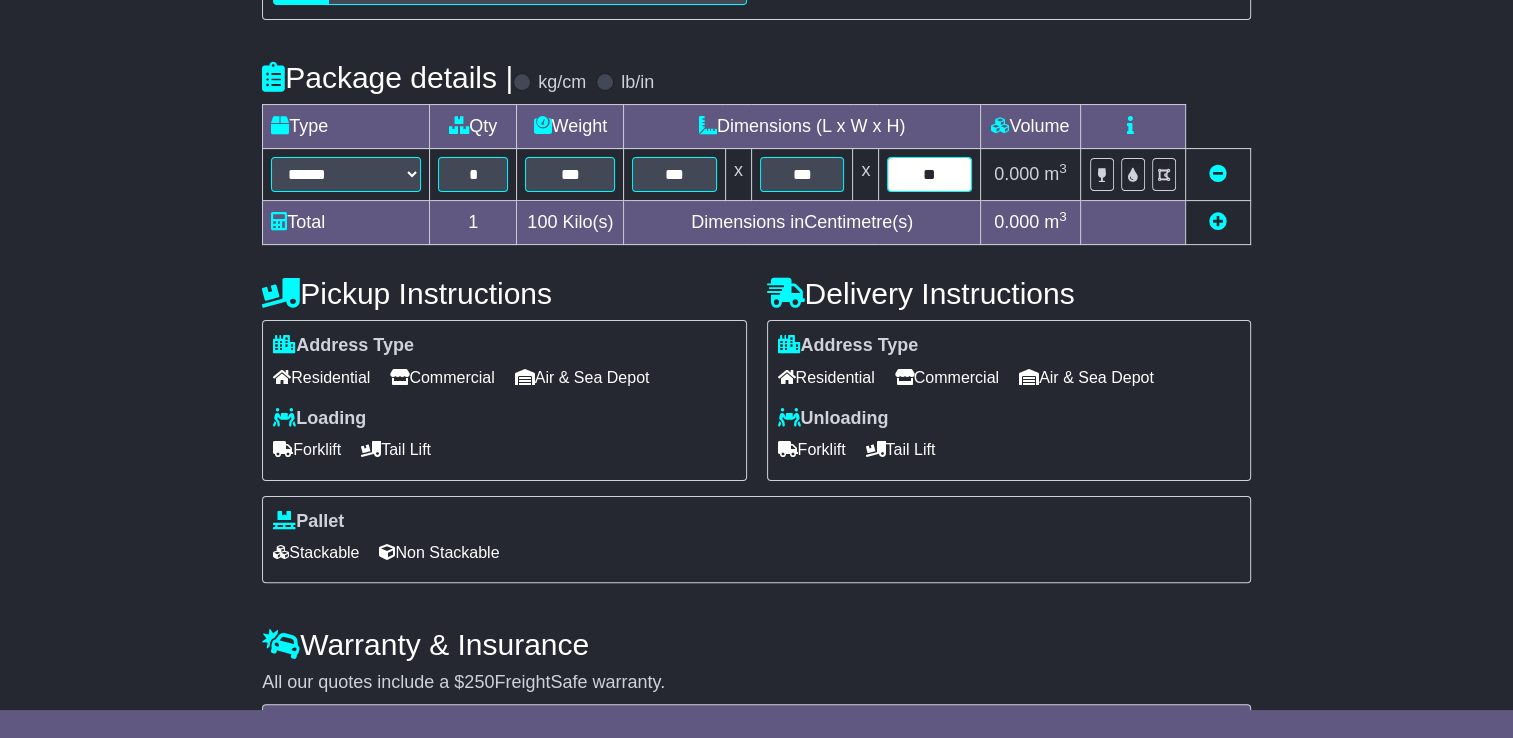 scroll, scrollTop: 500, scrollLeft: 0, axis: vertical 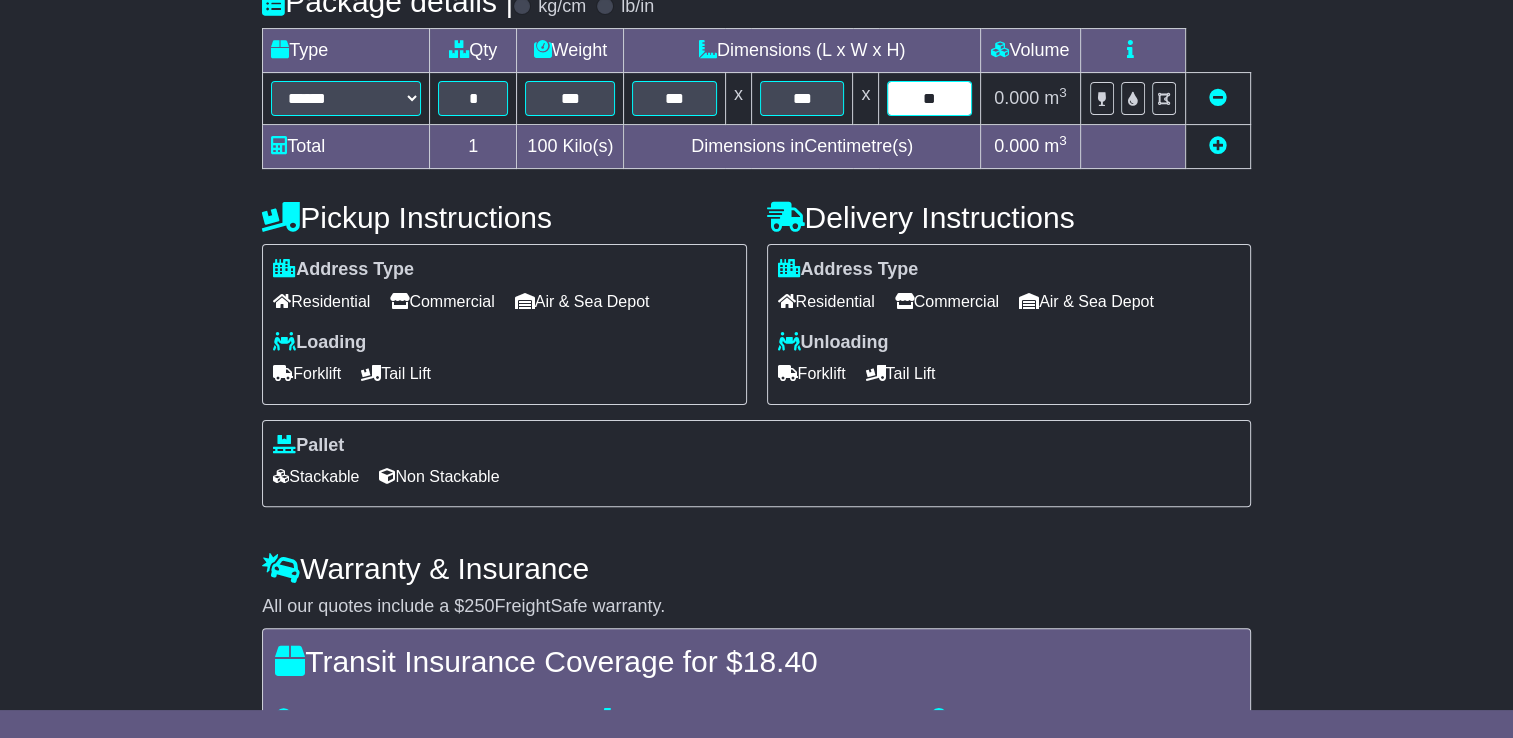 type on "**" 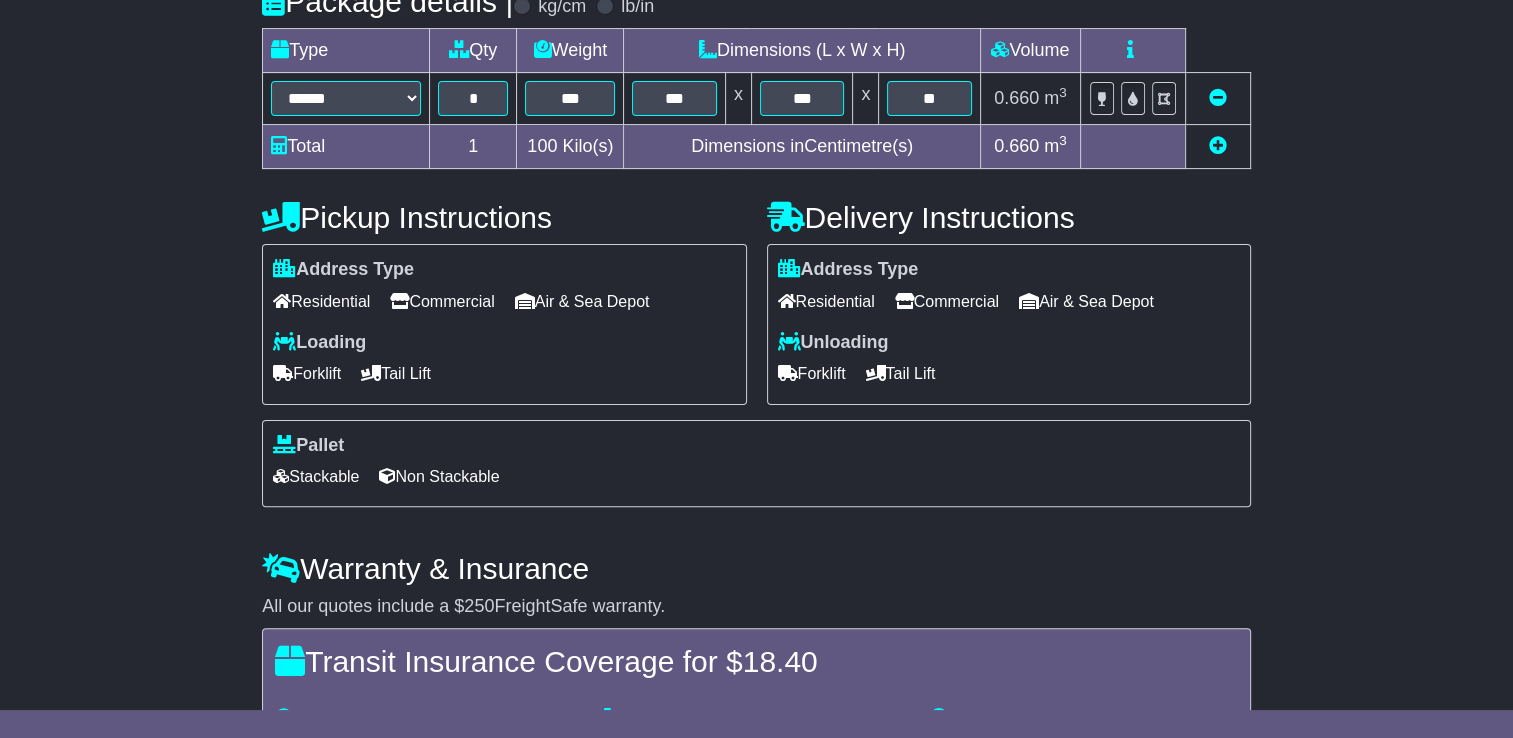 click on "Commercial" at bounding box center (442, 301) 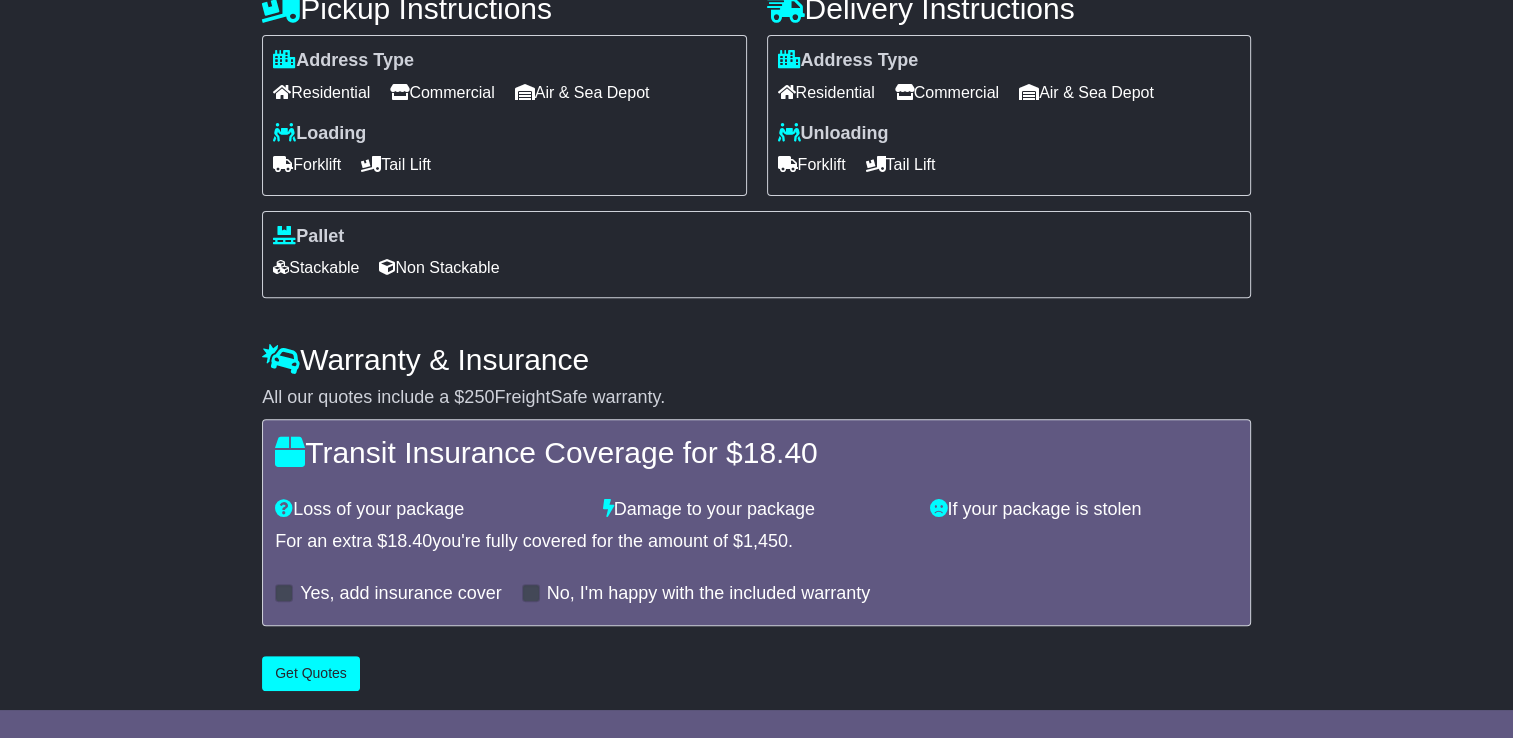 scroll, scrollTop: 714, scrollLeft: 0, axis: vertical 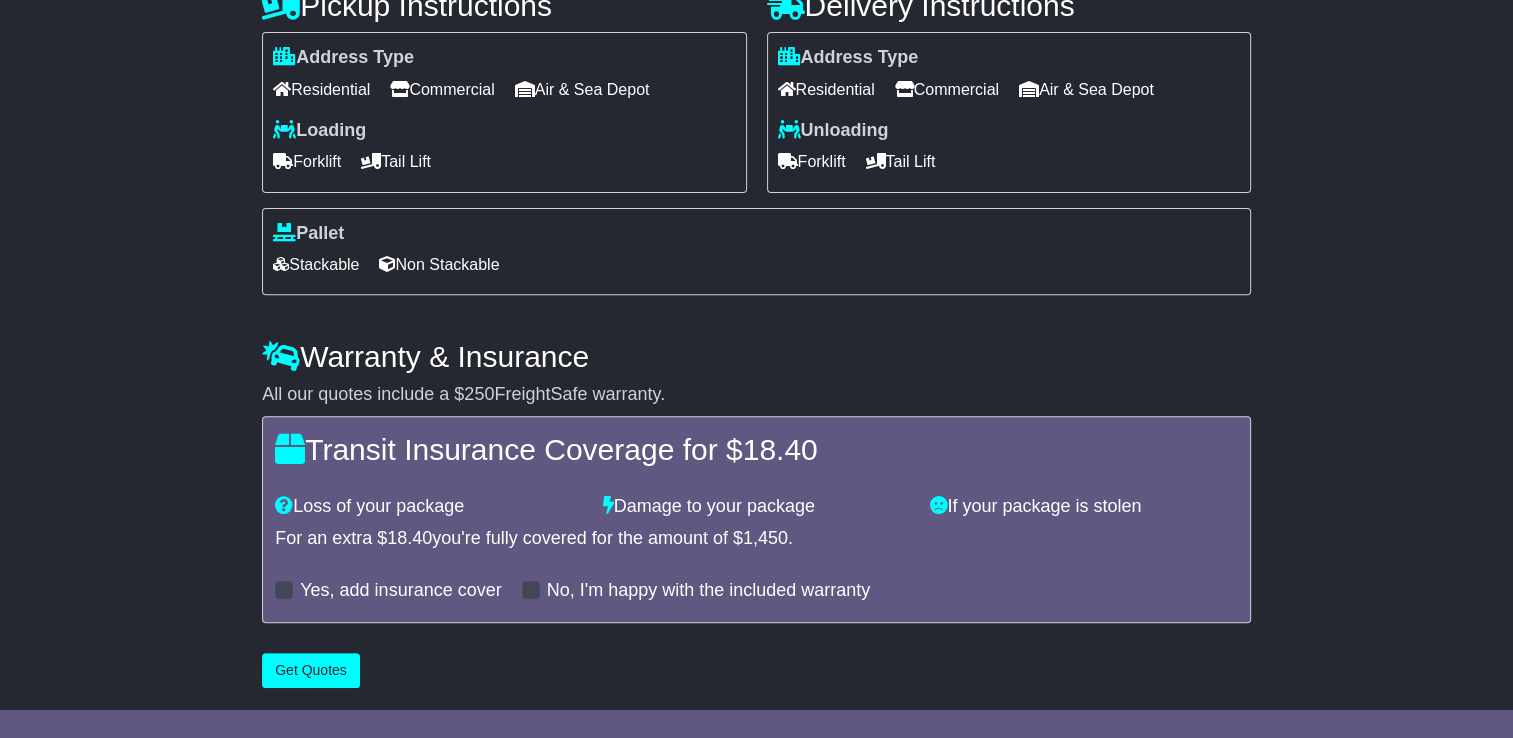 click at bounding box center (284, 590) 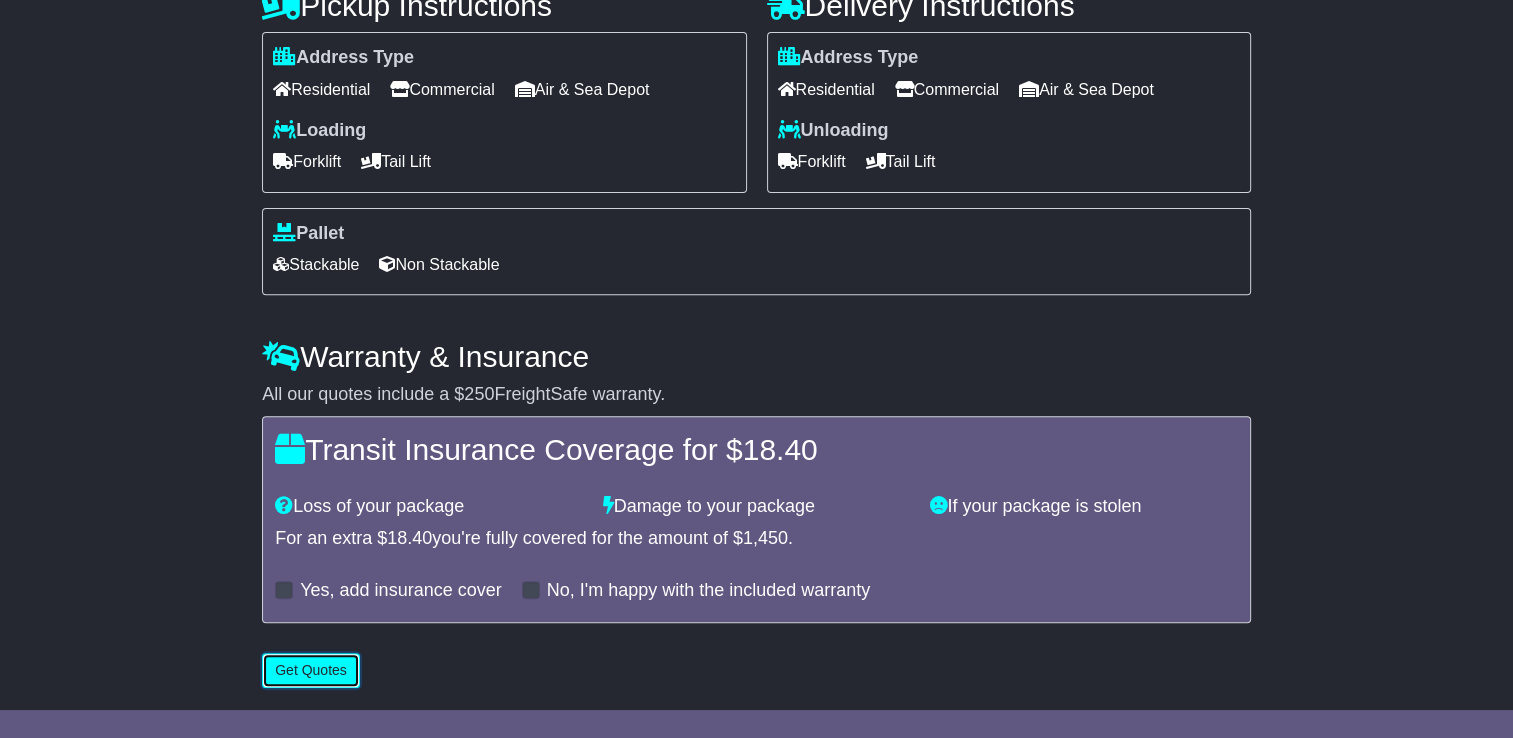click on "Get Quotes" at bounding box center [311, 670] 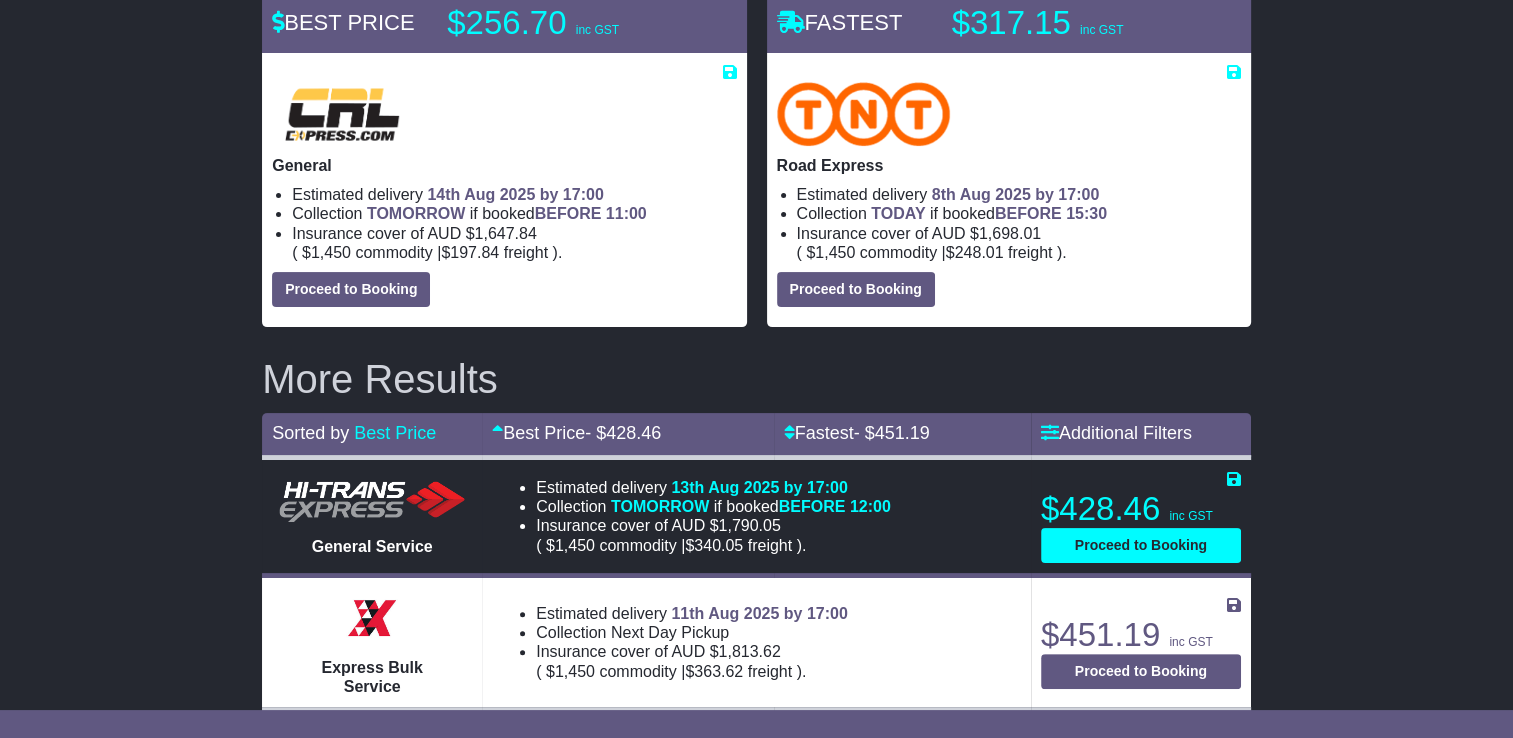 scroll, scrollTop: 358, scrollLeft: 0, axis: vertical 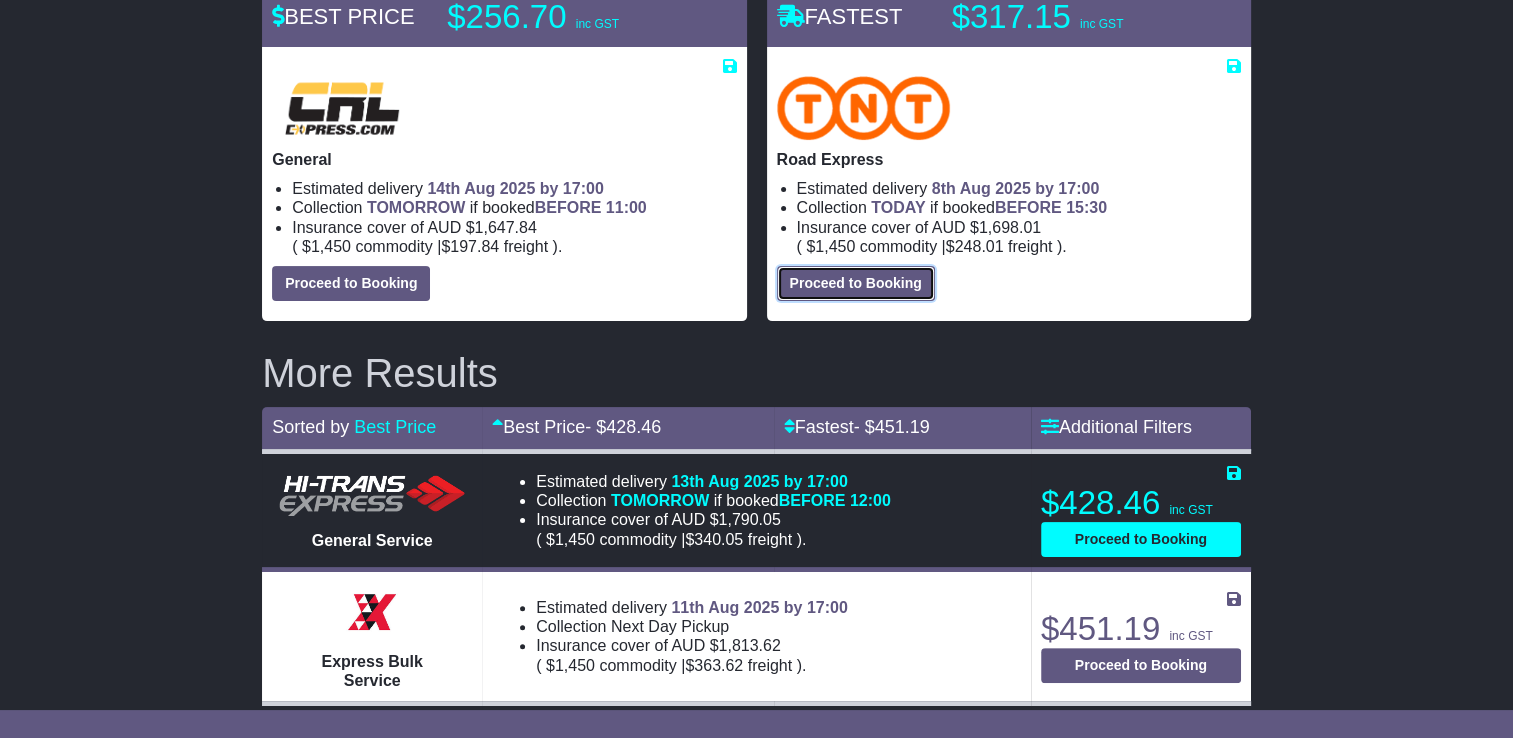 click on "Proceed to Booking" at bounding box center [856, 283] 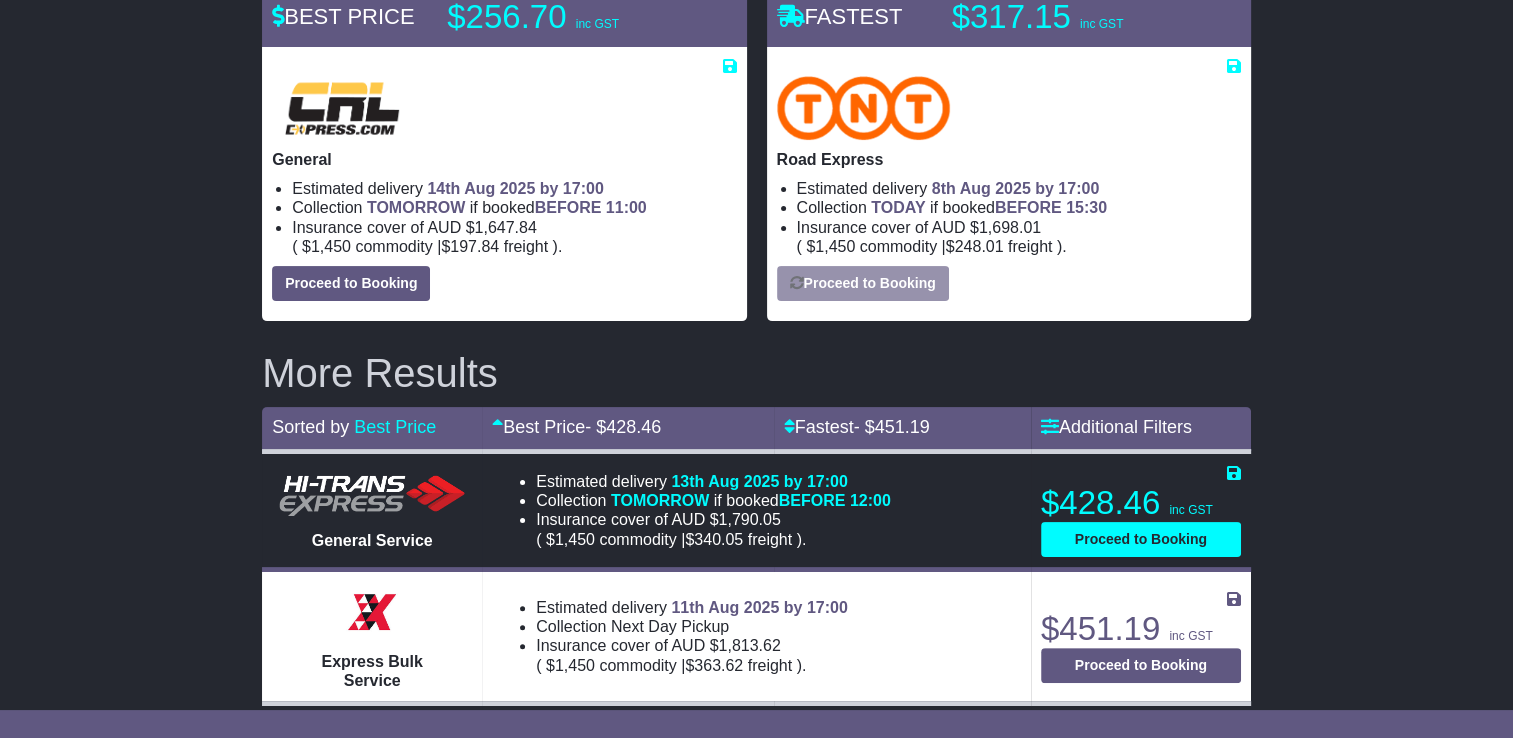 select on "*****" 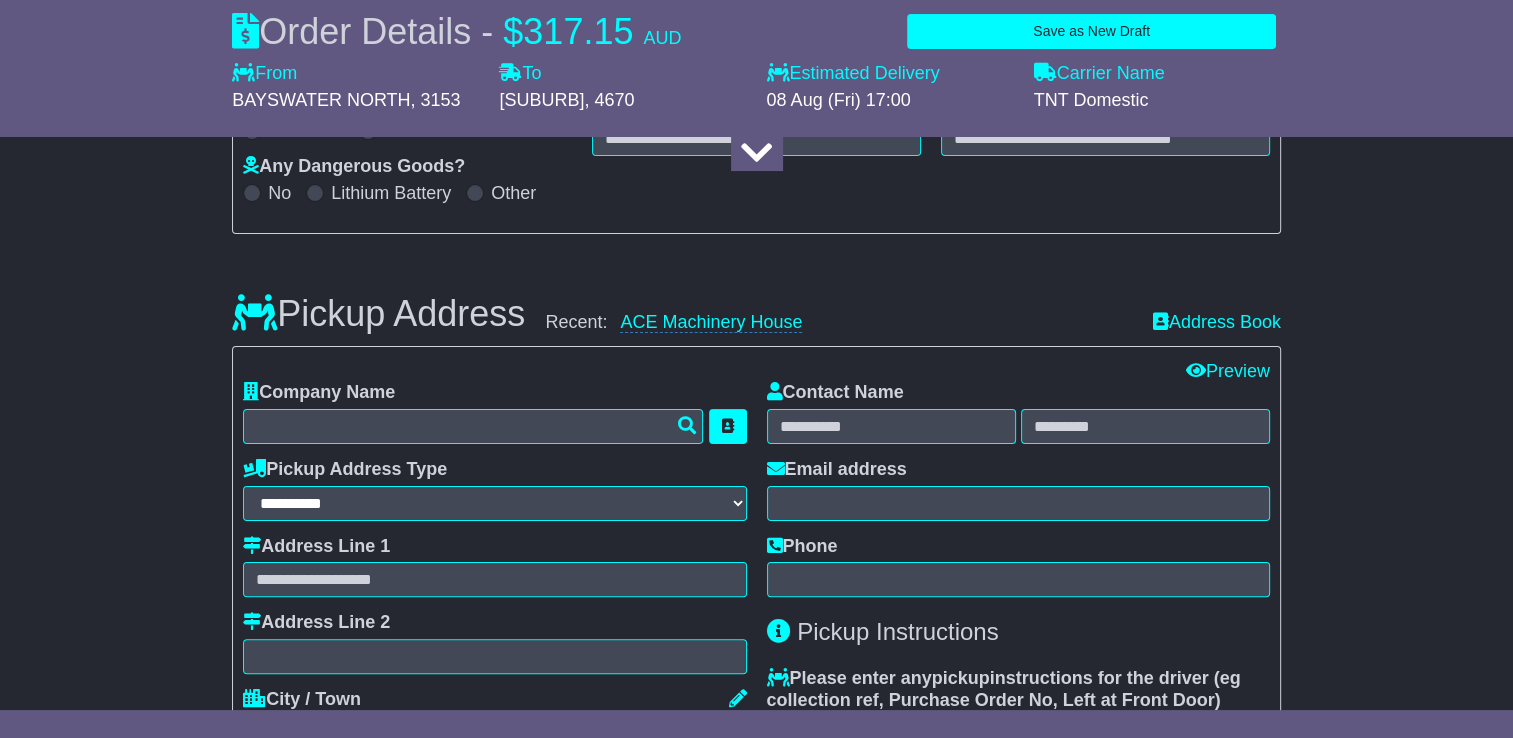select 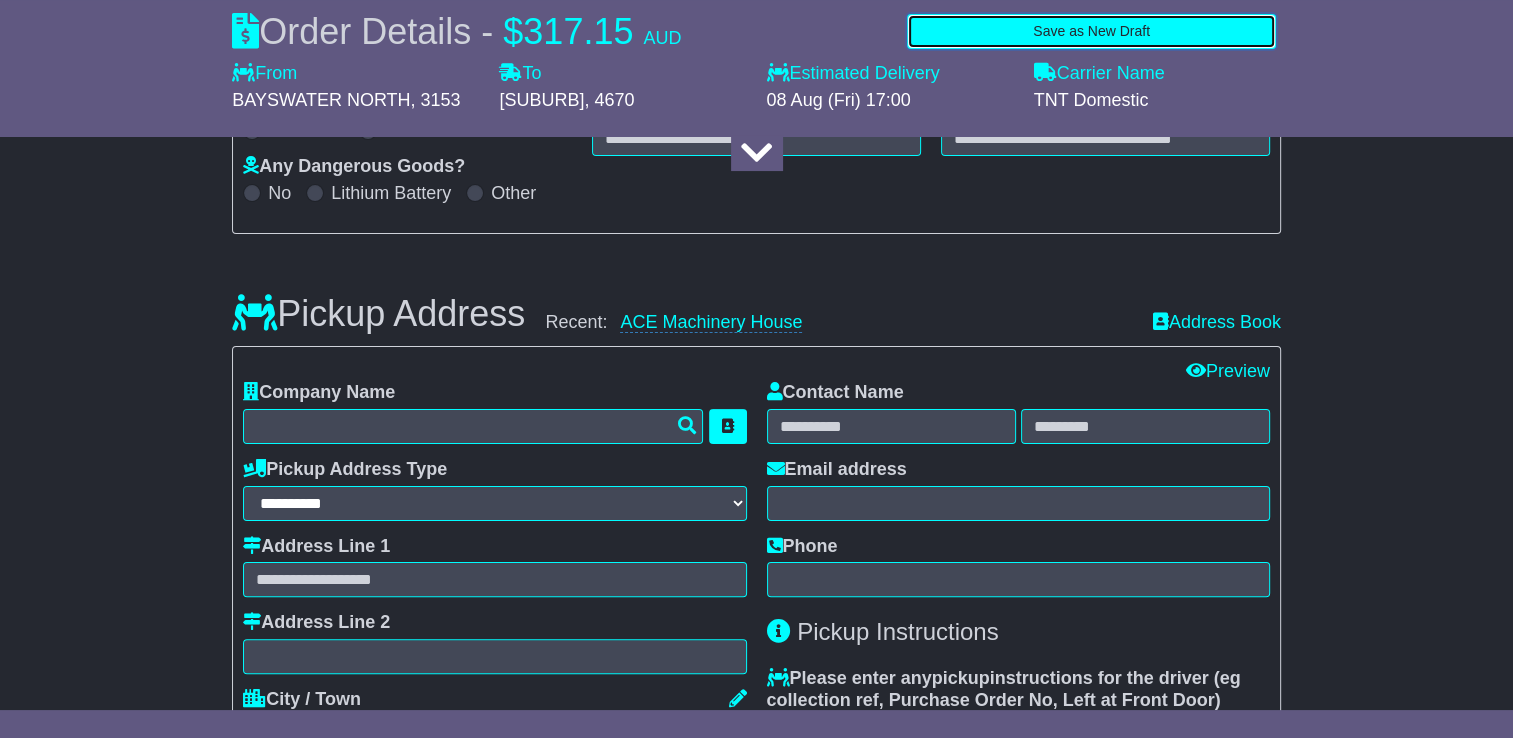 click on "Save as New Draft" at bounding box center [1091, 31] 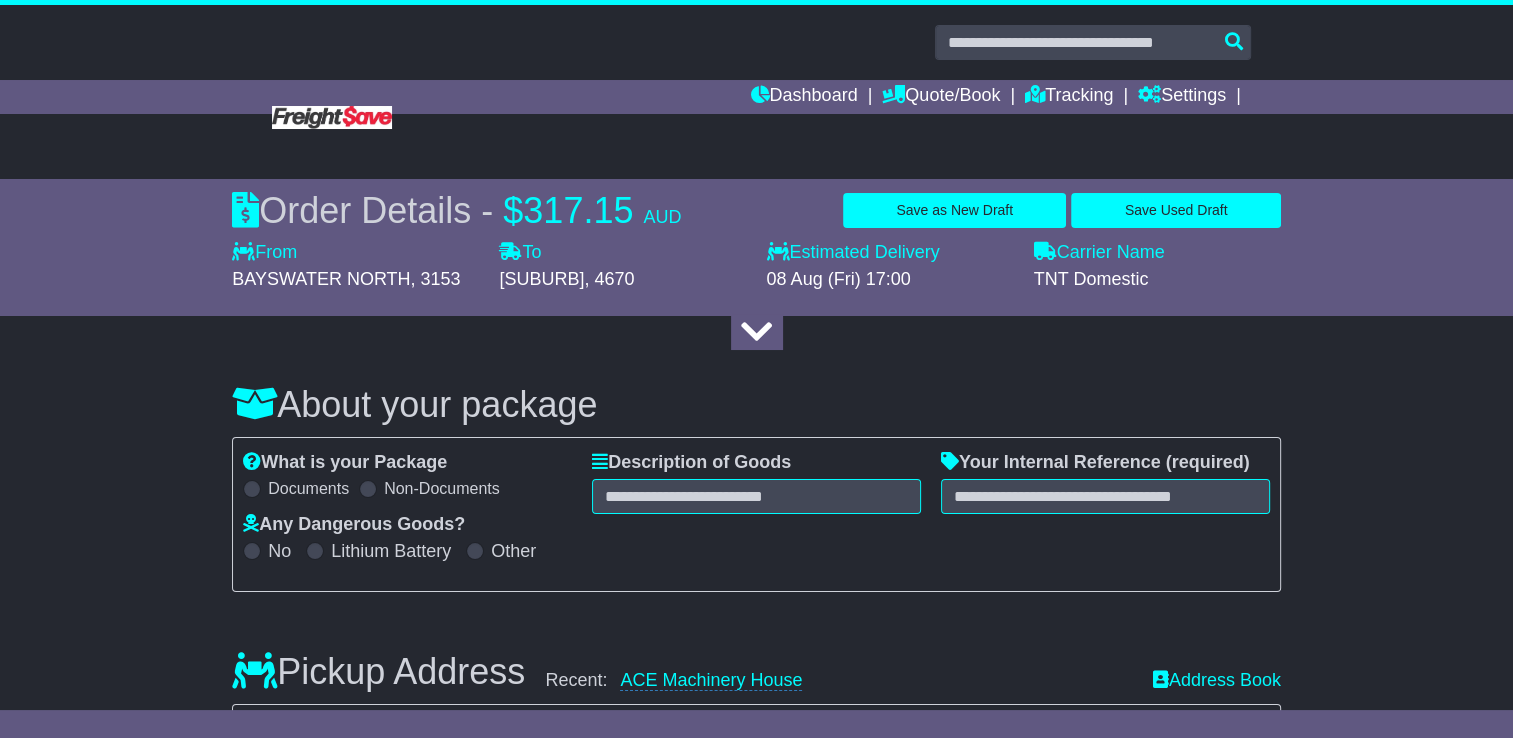 scroll, scrollTop: 0, scrollLeft: 0, axis: both 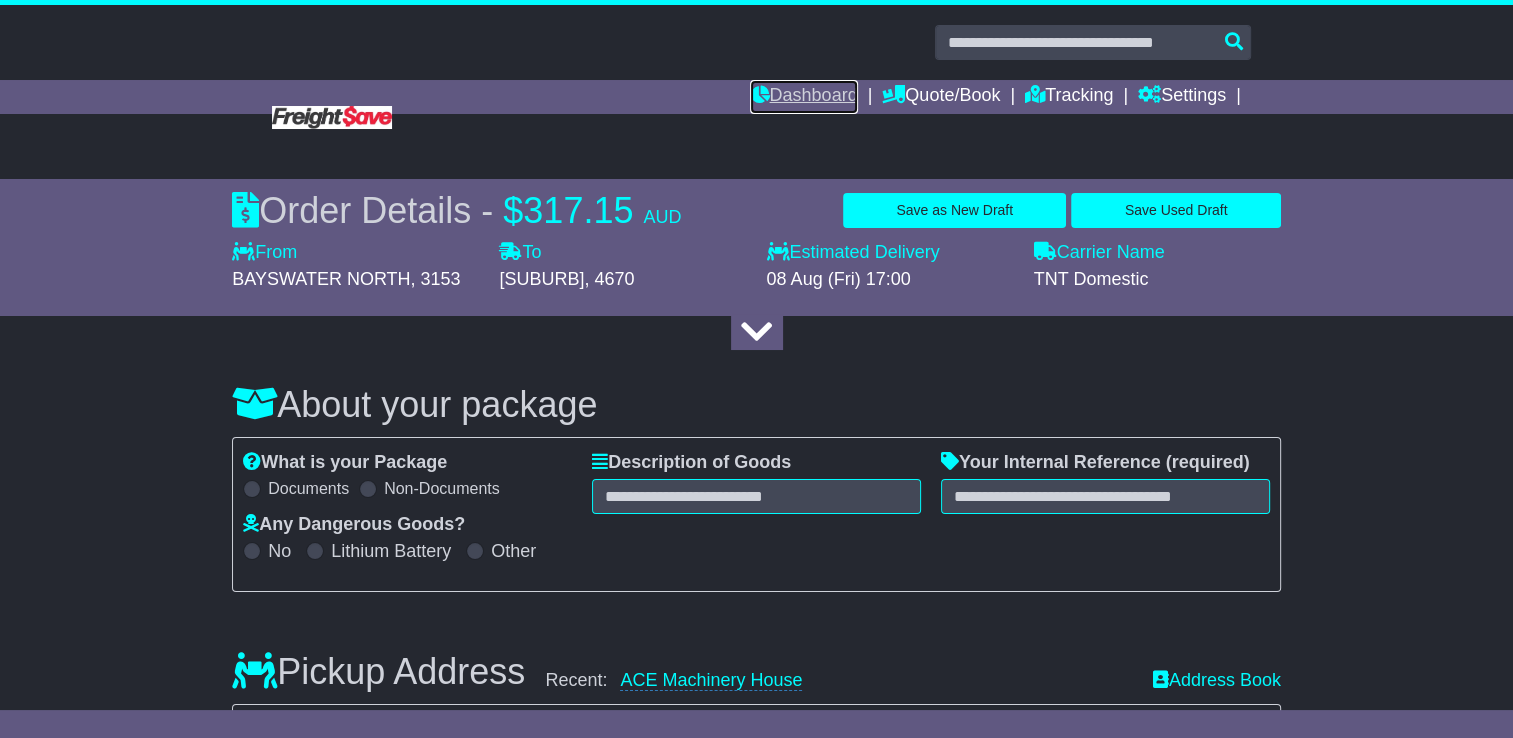 click on "Dashboard" at bounding box center [803, 97] 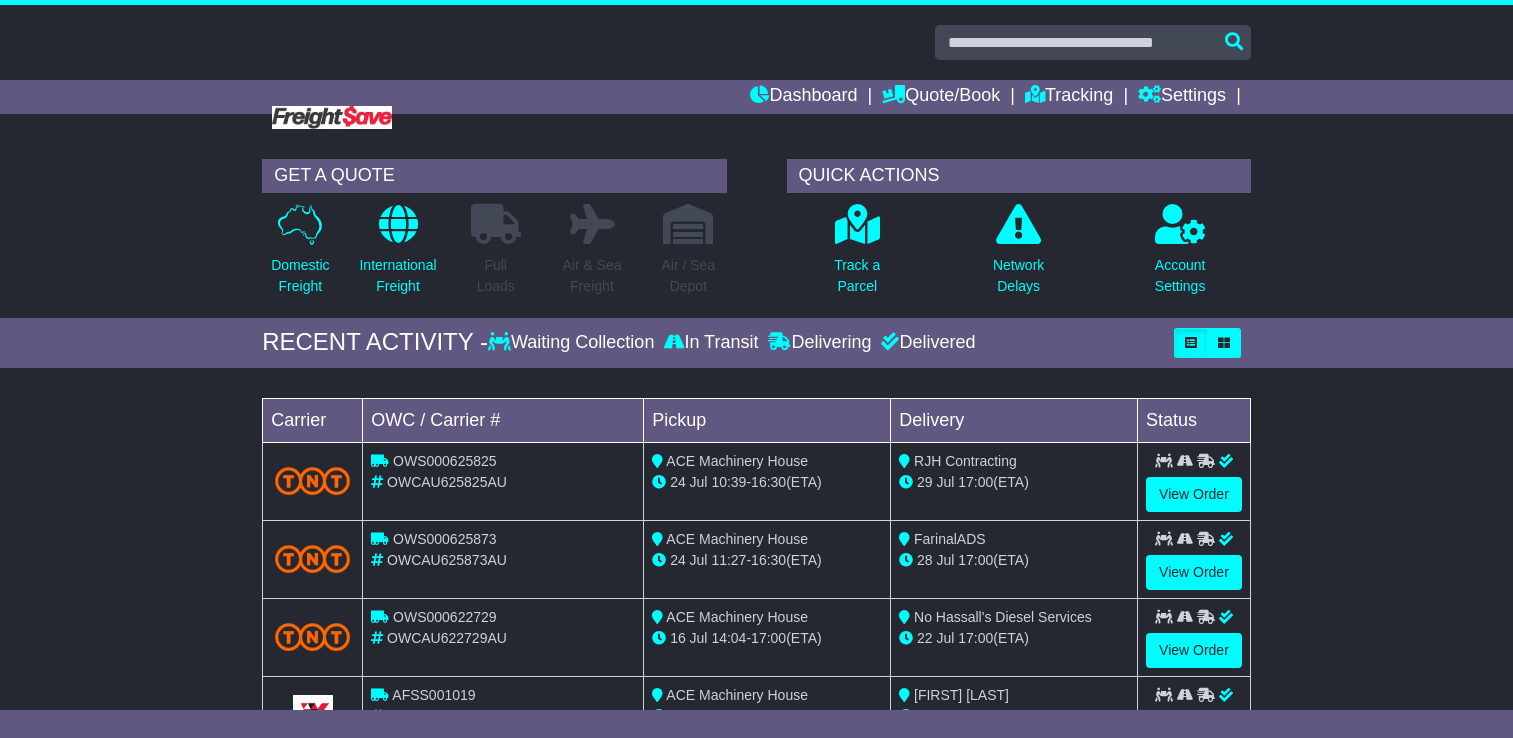 scroll, scrollTop: 0, scrollLeft: 0, axis: both 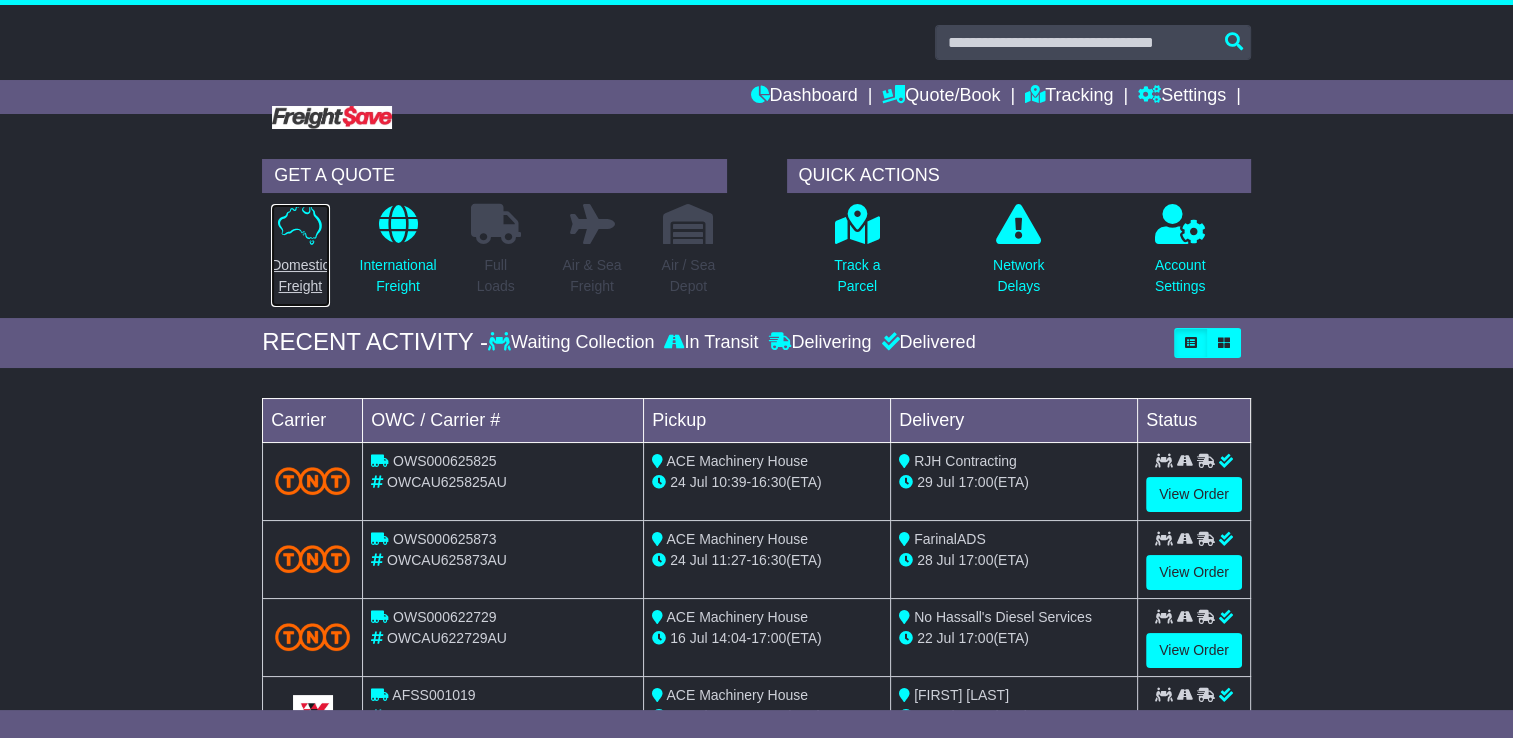 click at bounding box center [300, 224] 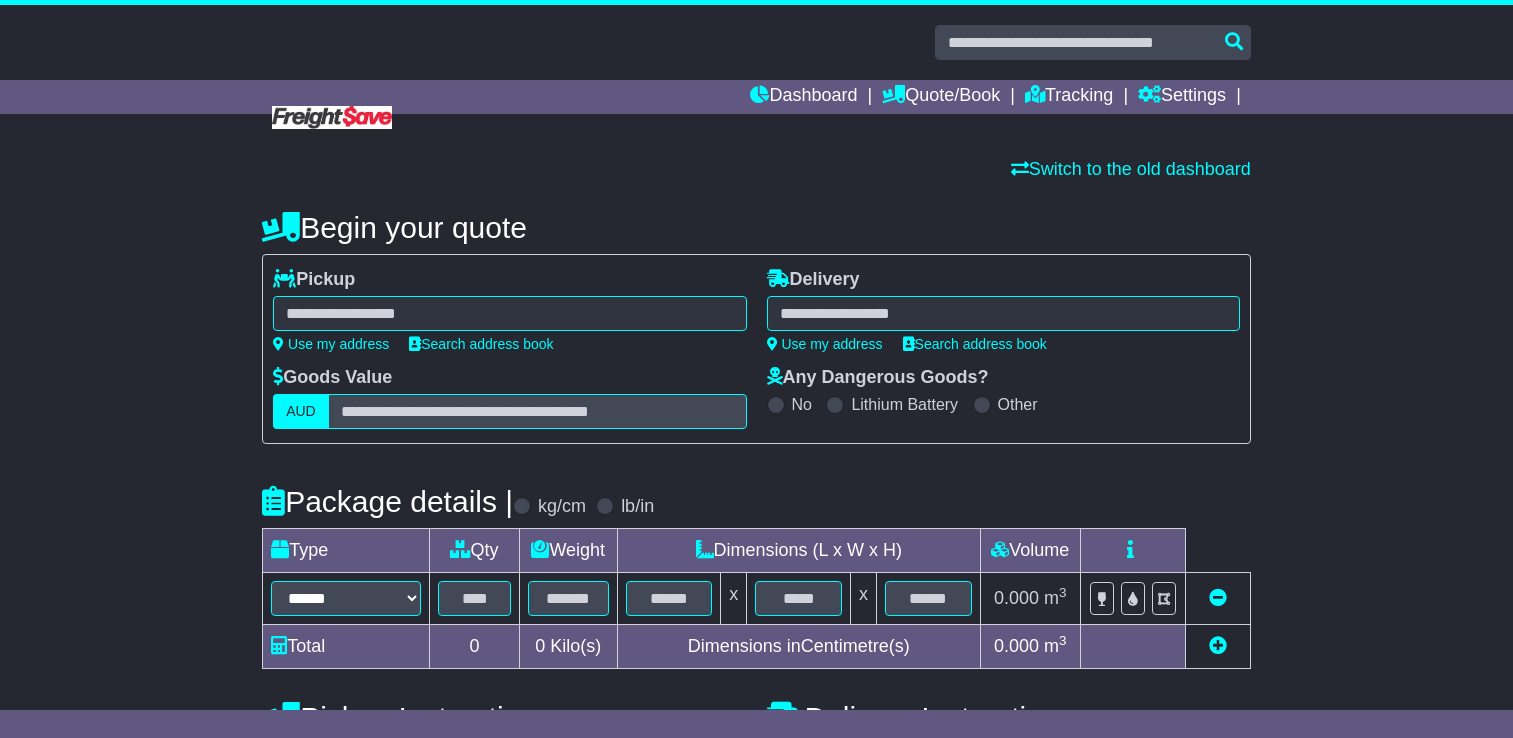 scroll, scrollTop: 0, scrollLeft: 0, axis: both 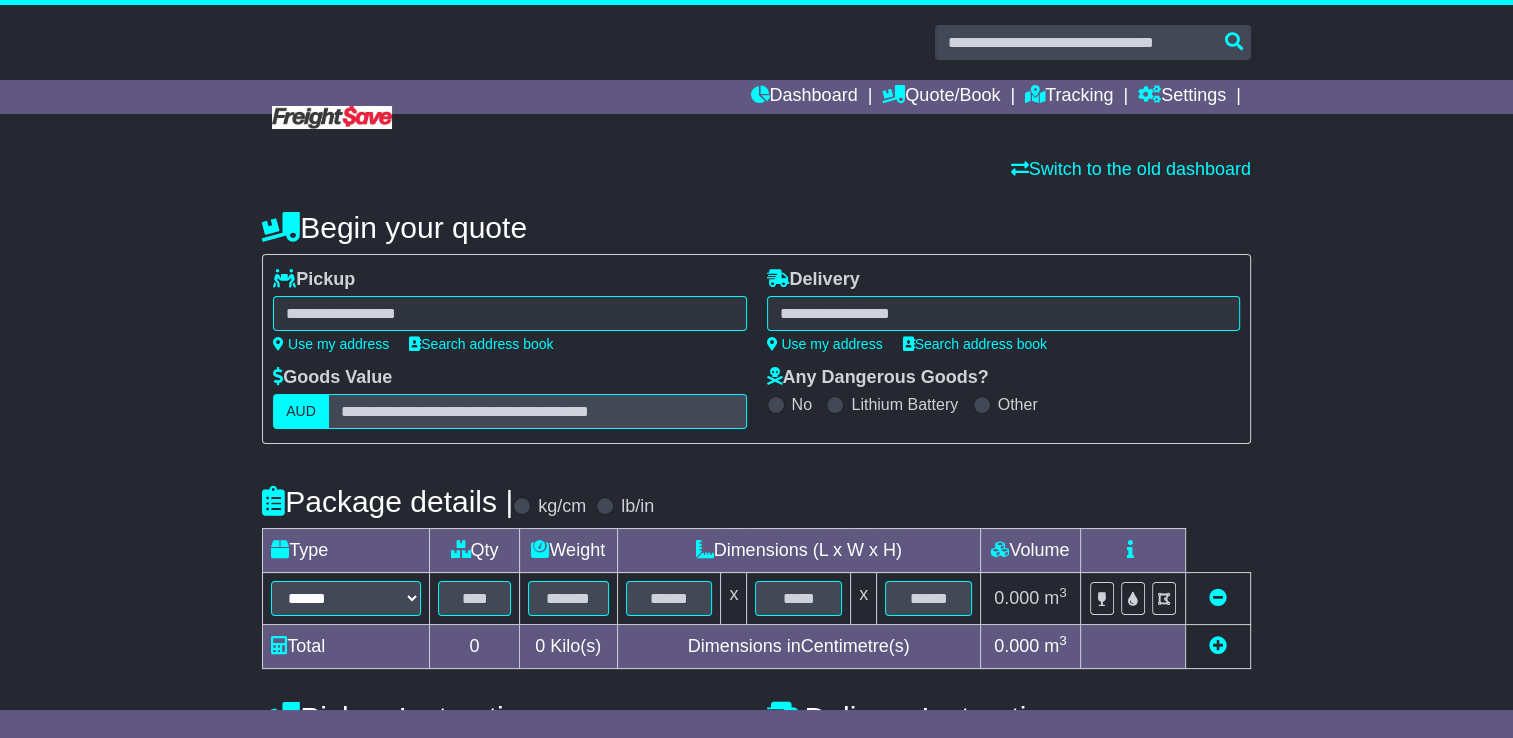 click at bounding box center (509, 313) 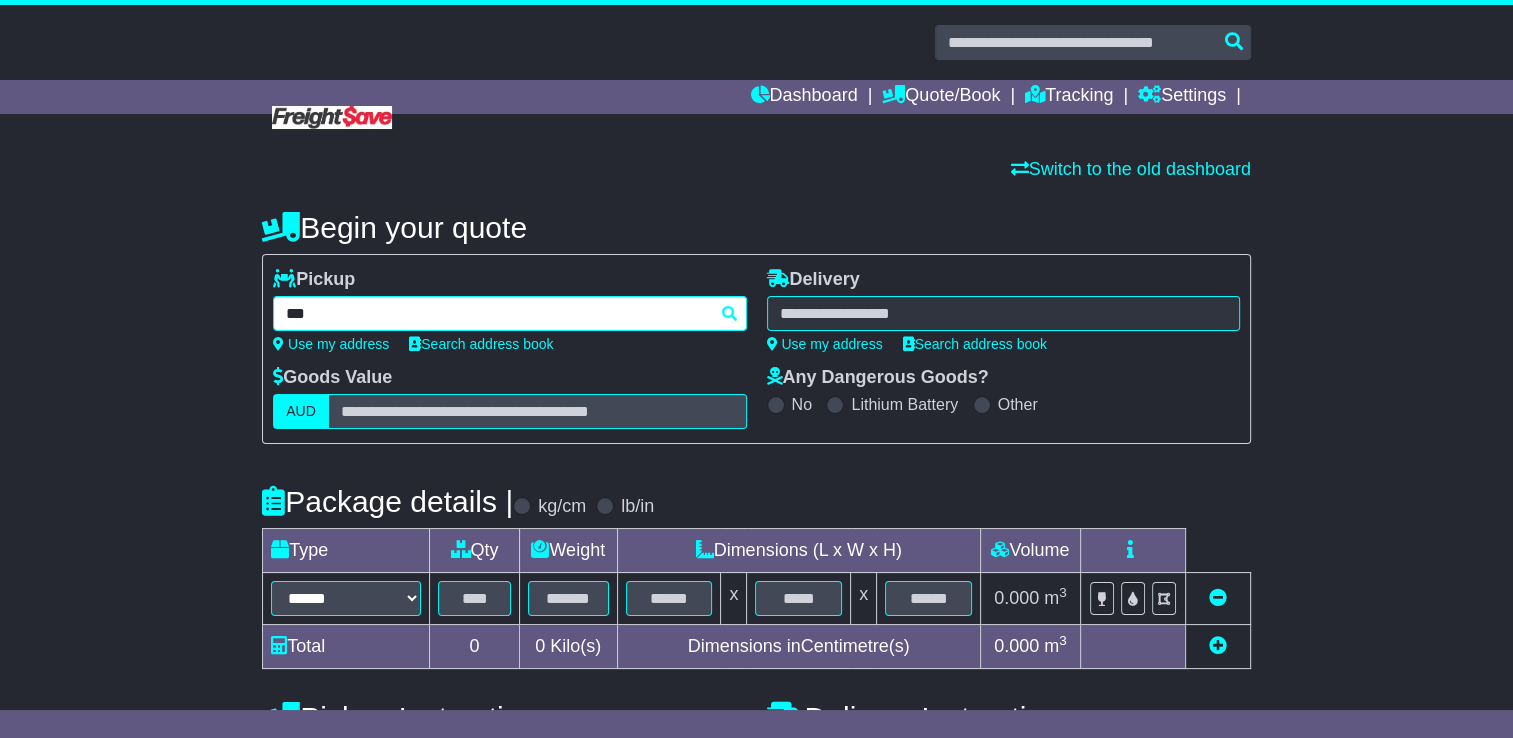 type on "****" 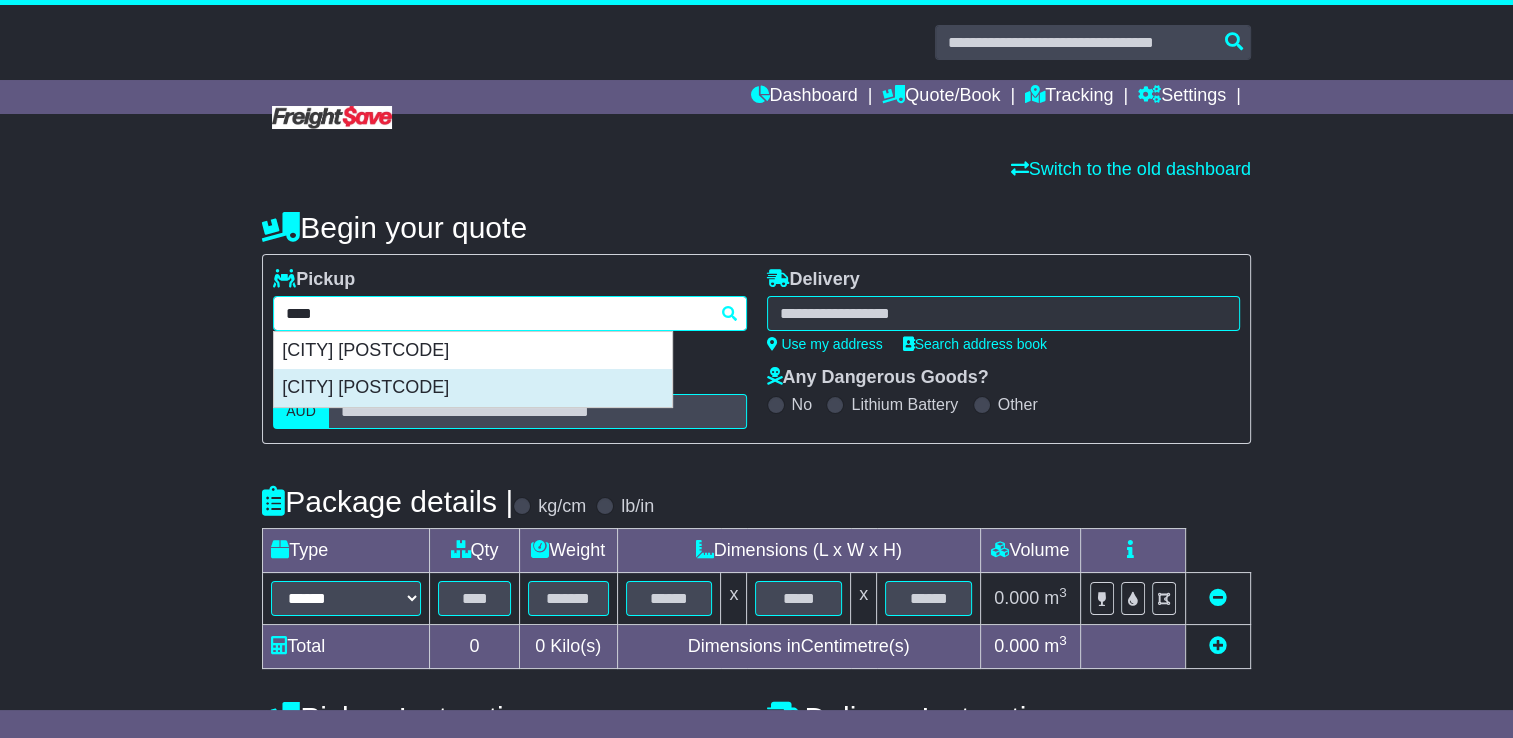 click on "BAYSWATER NORTH 3153" at bounding box center [473, 388] 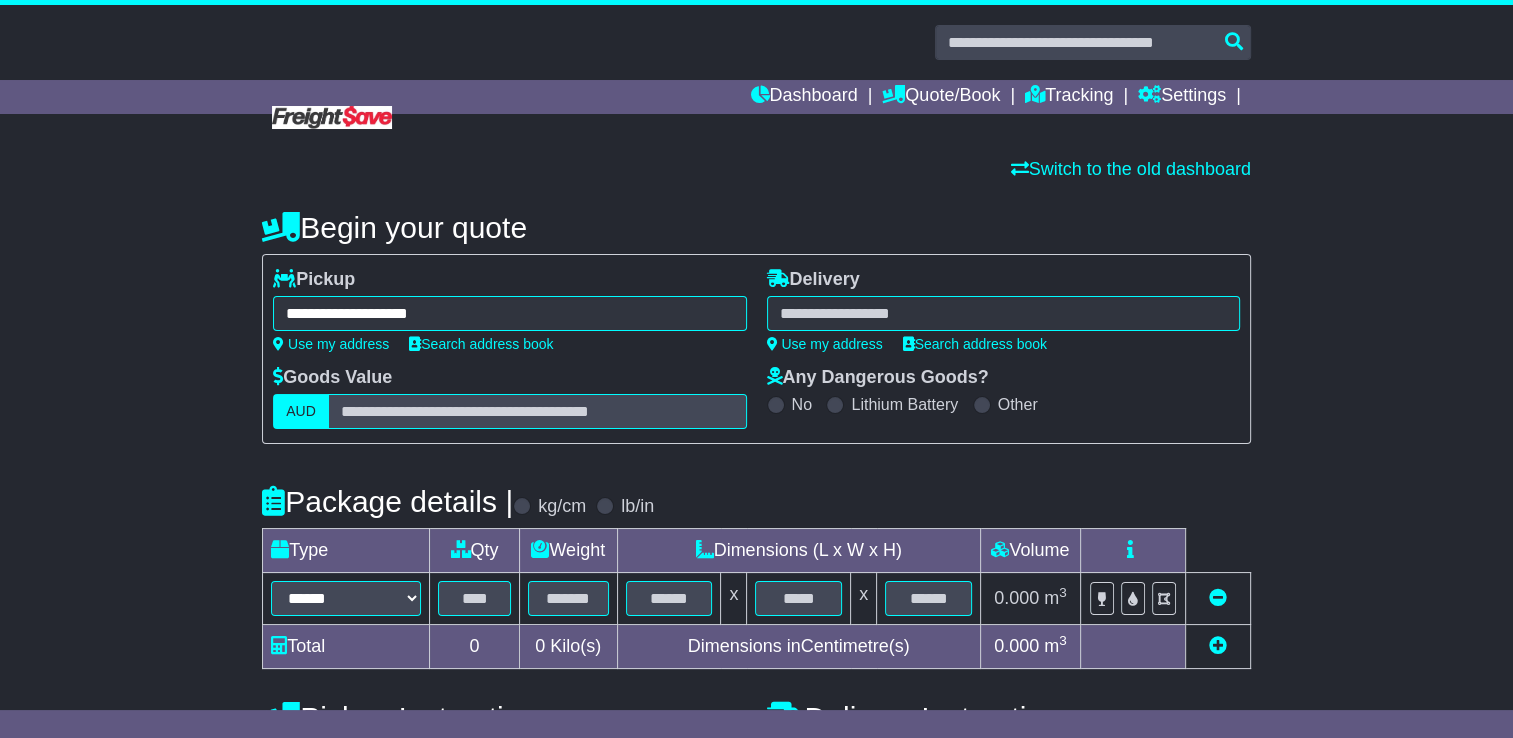 type on "**********" 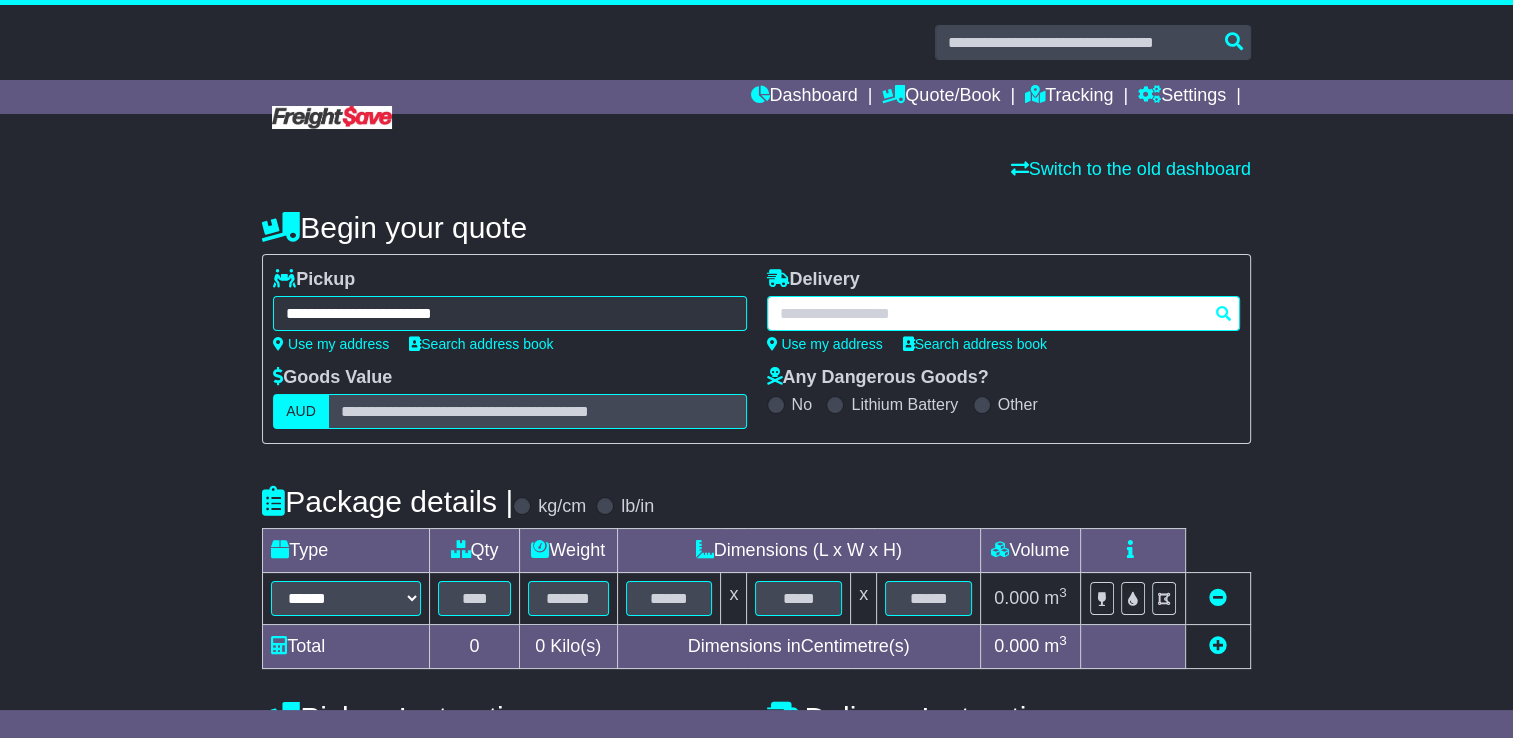 click at bounding box center (1003, 313) 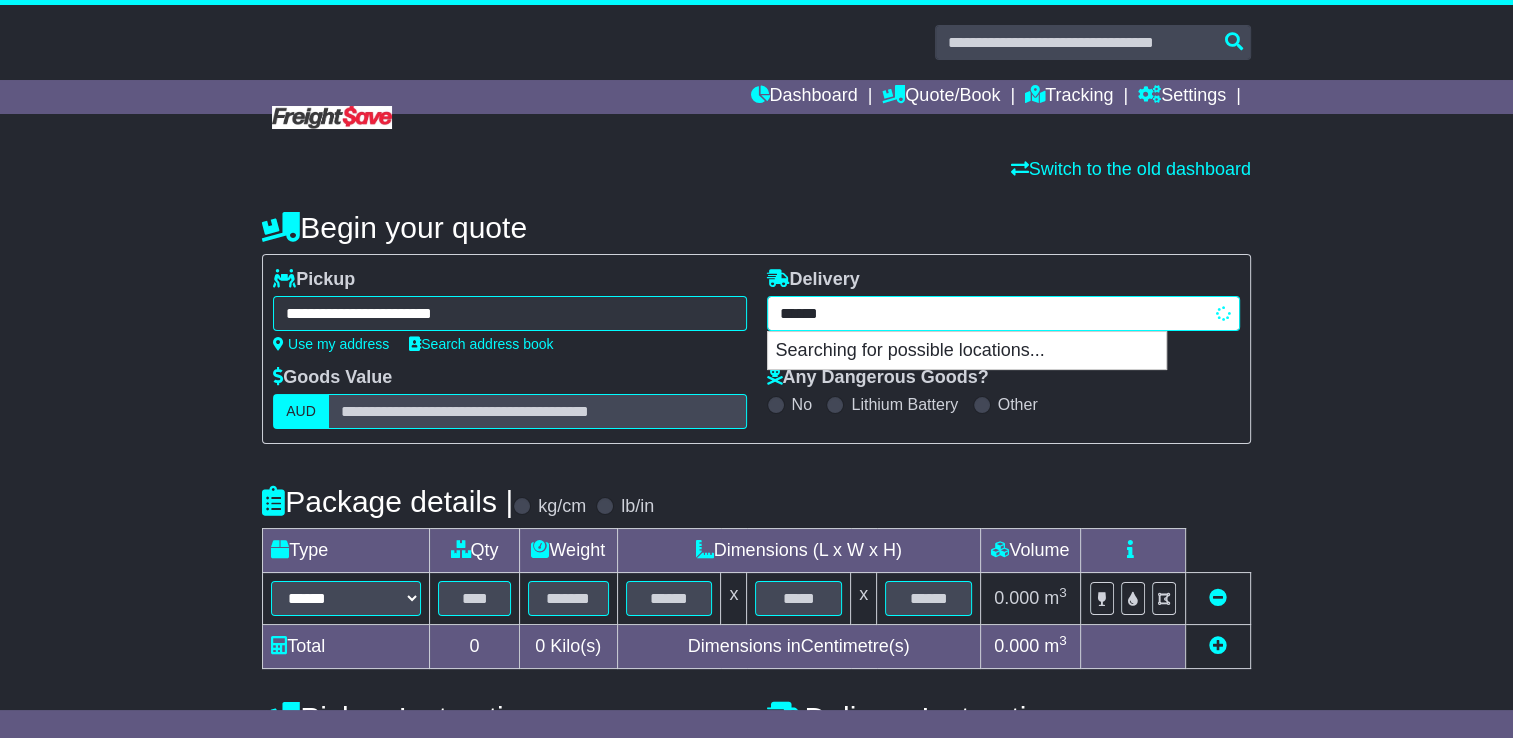 type on "*******" 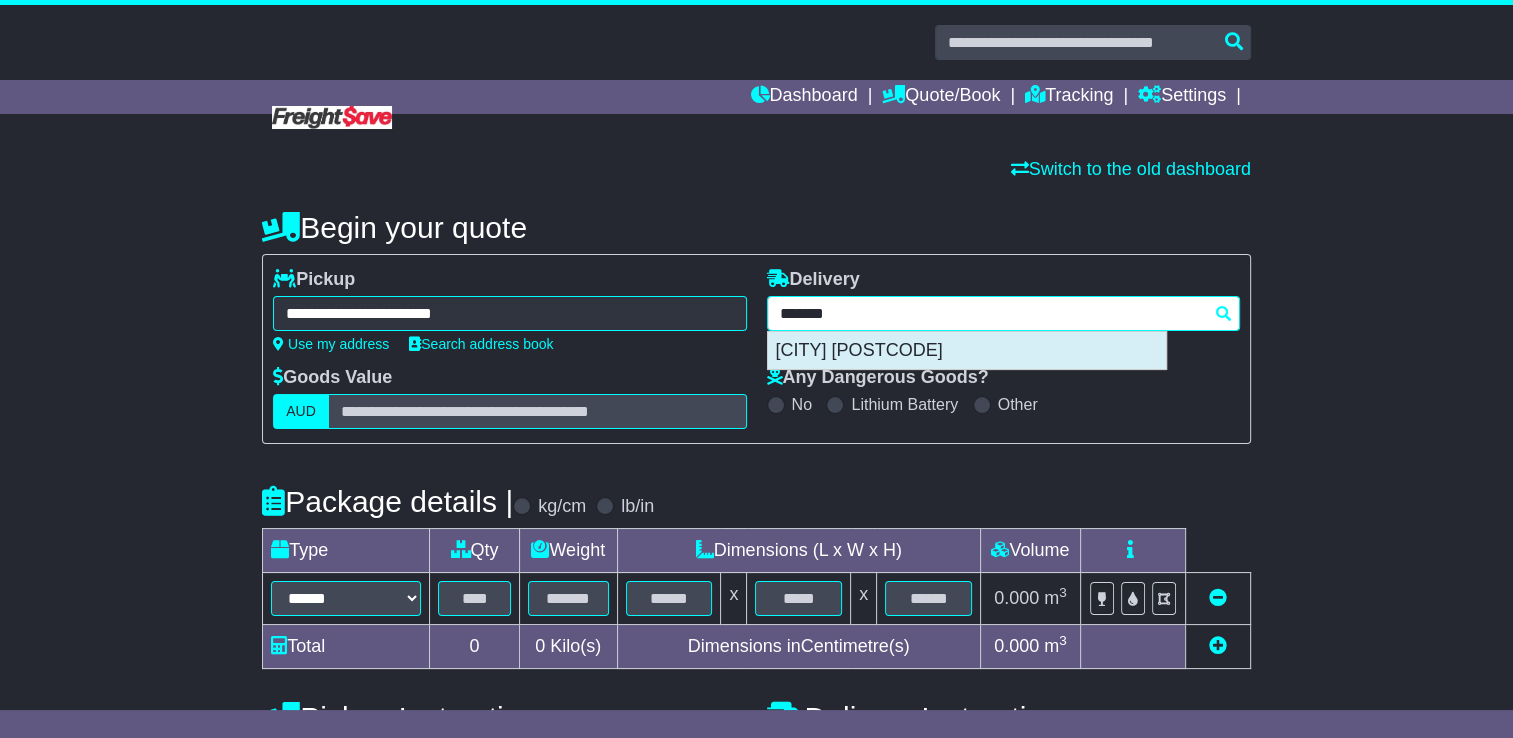 click on "TELOWIE 5540" at bounding box center [967, 351] 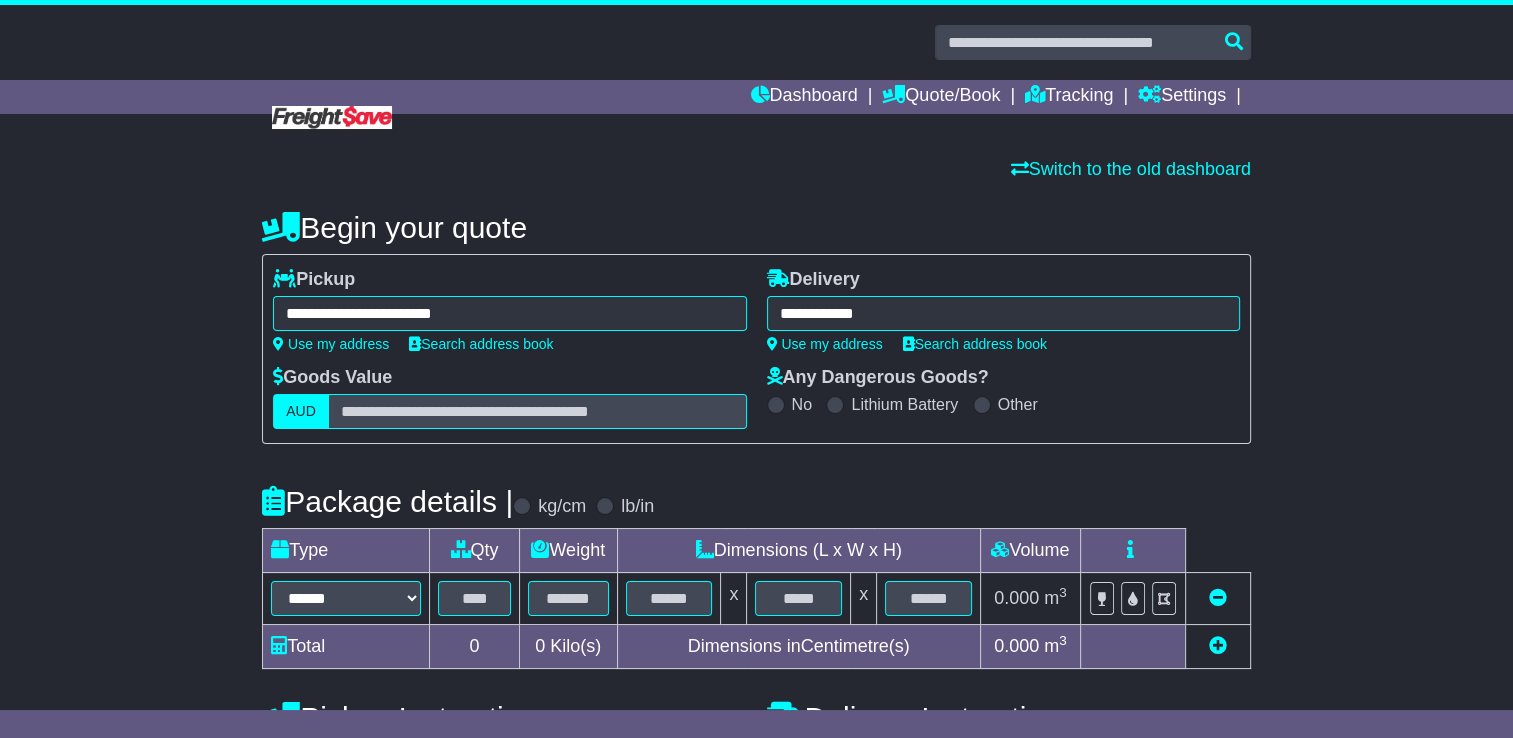 type on "**********" 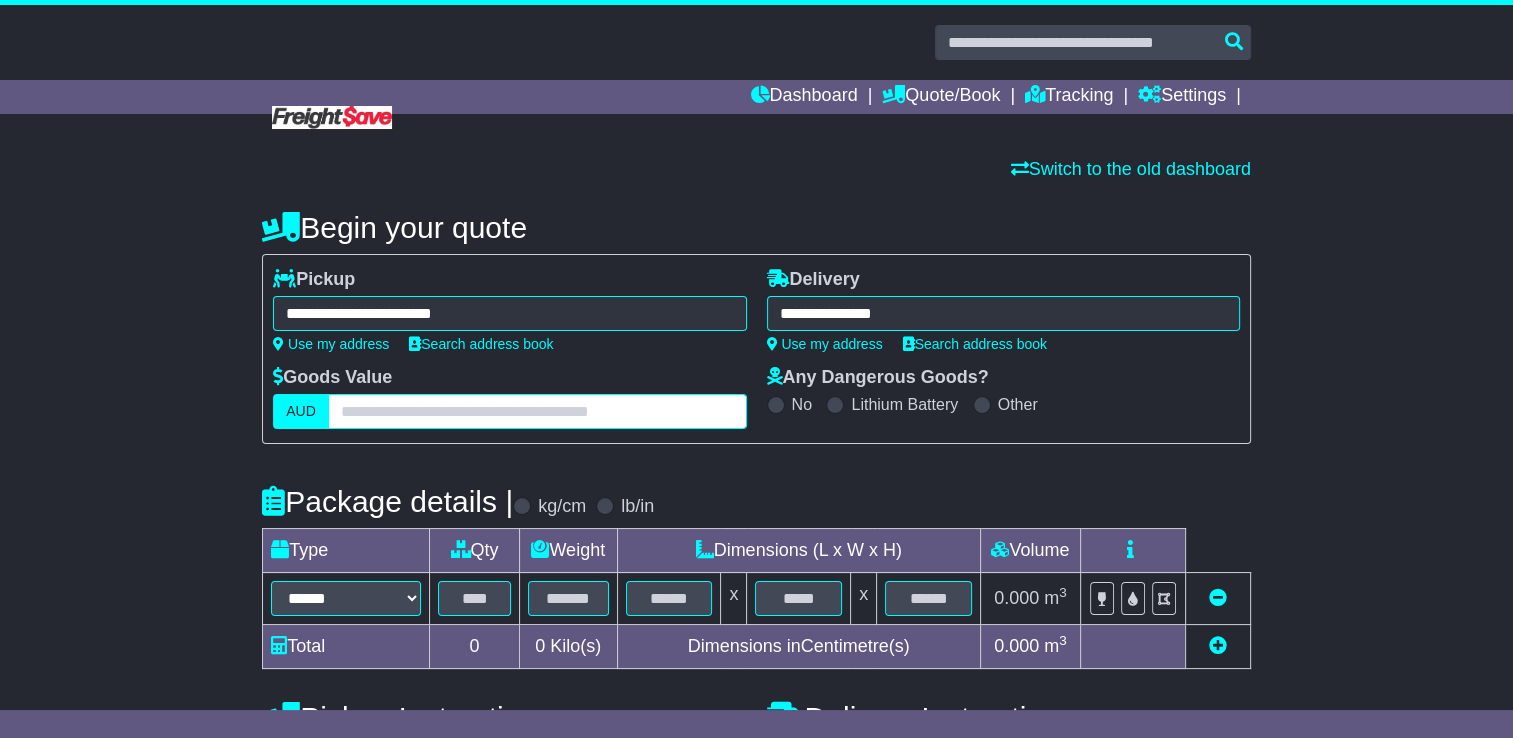 click at bounding box center [537, 411] 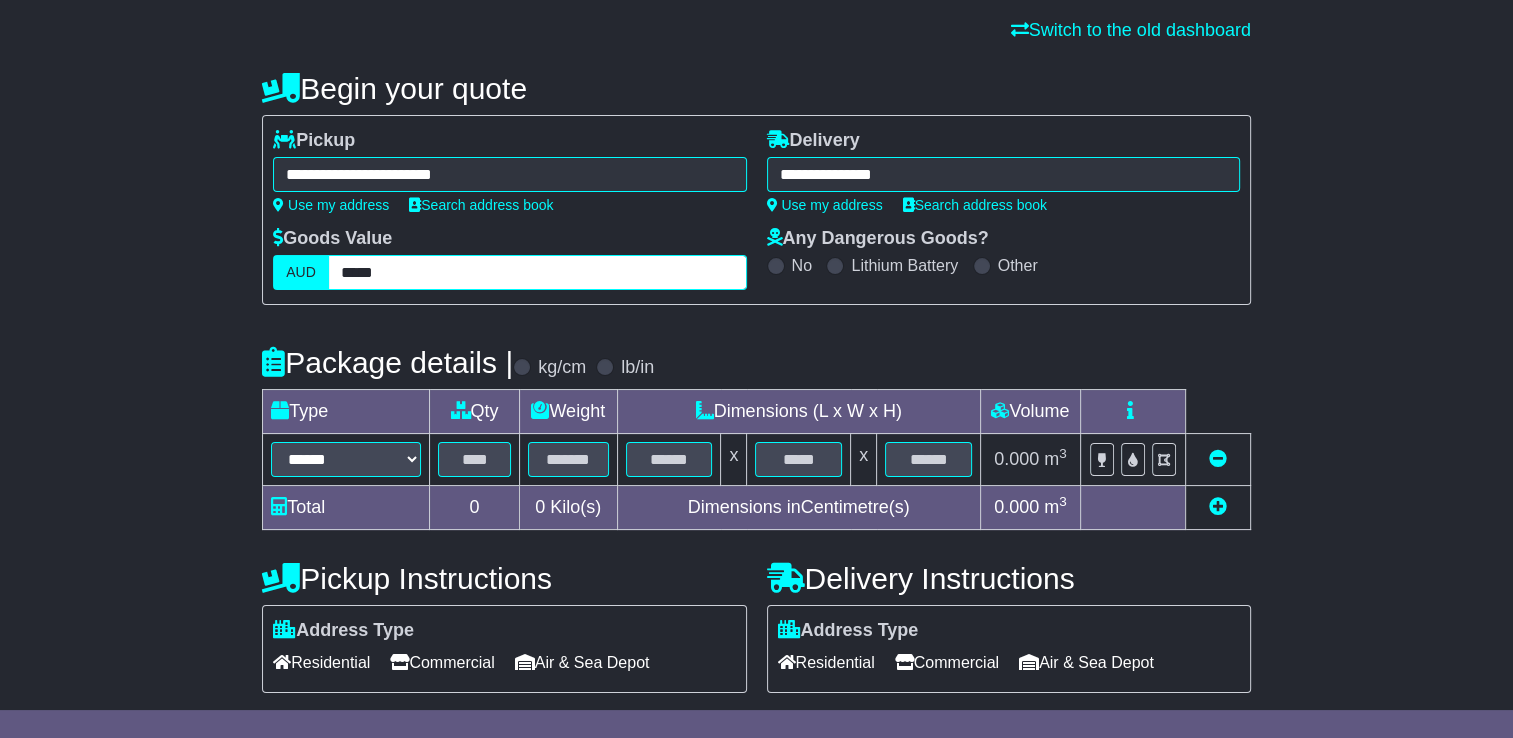 scroll, scrollTop: 200, scrollLeft: 0, axis: vertical 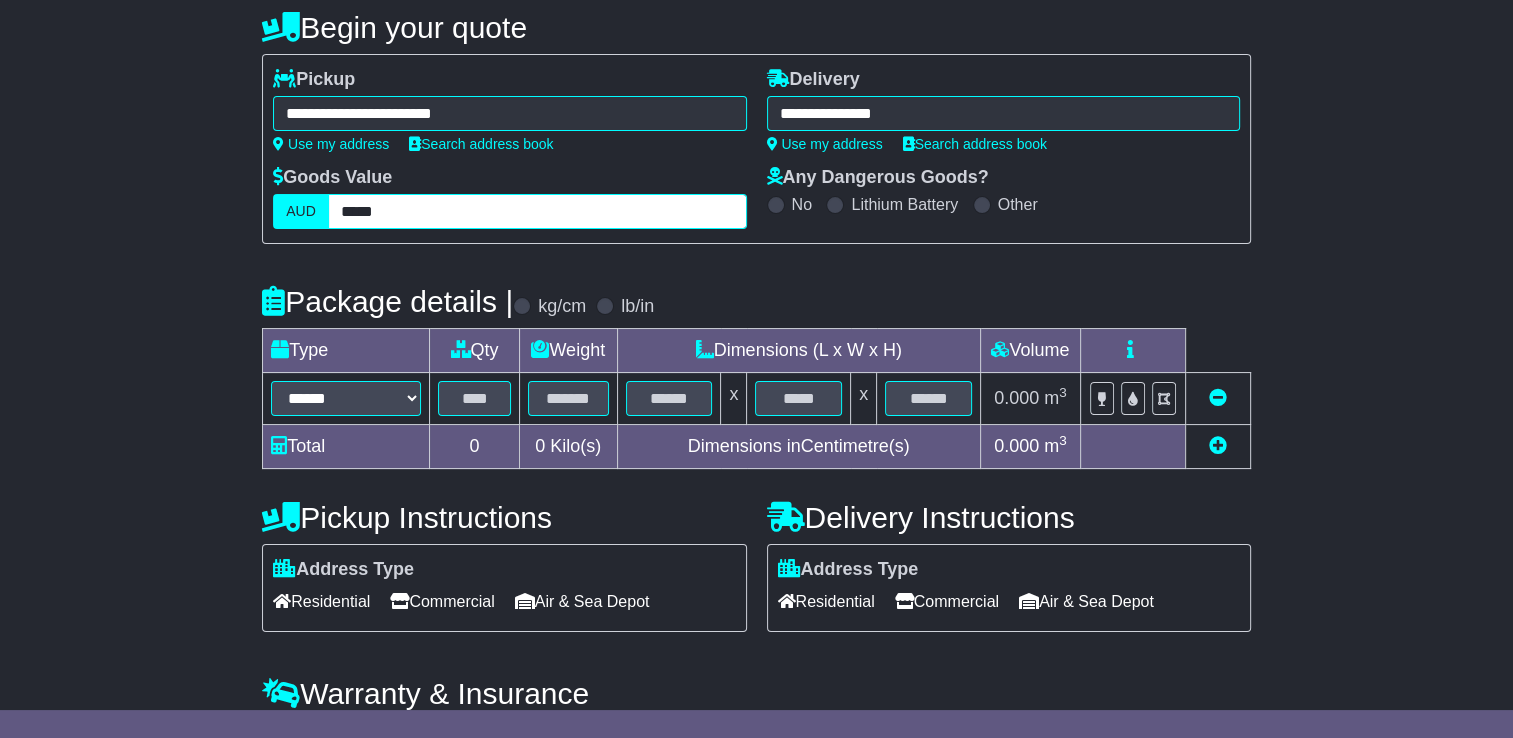 type on "*****" 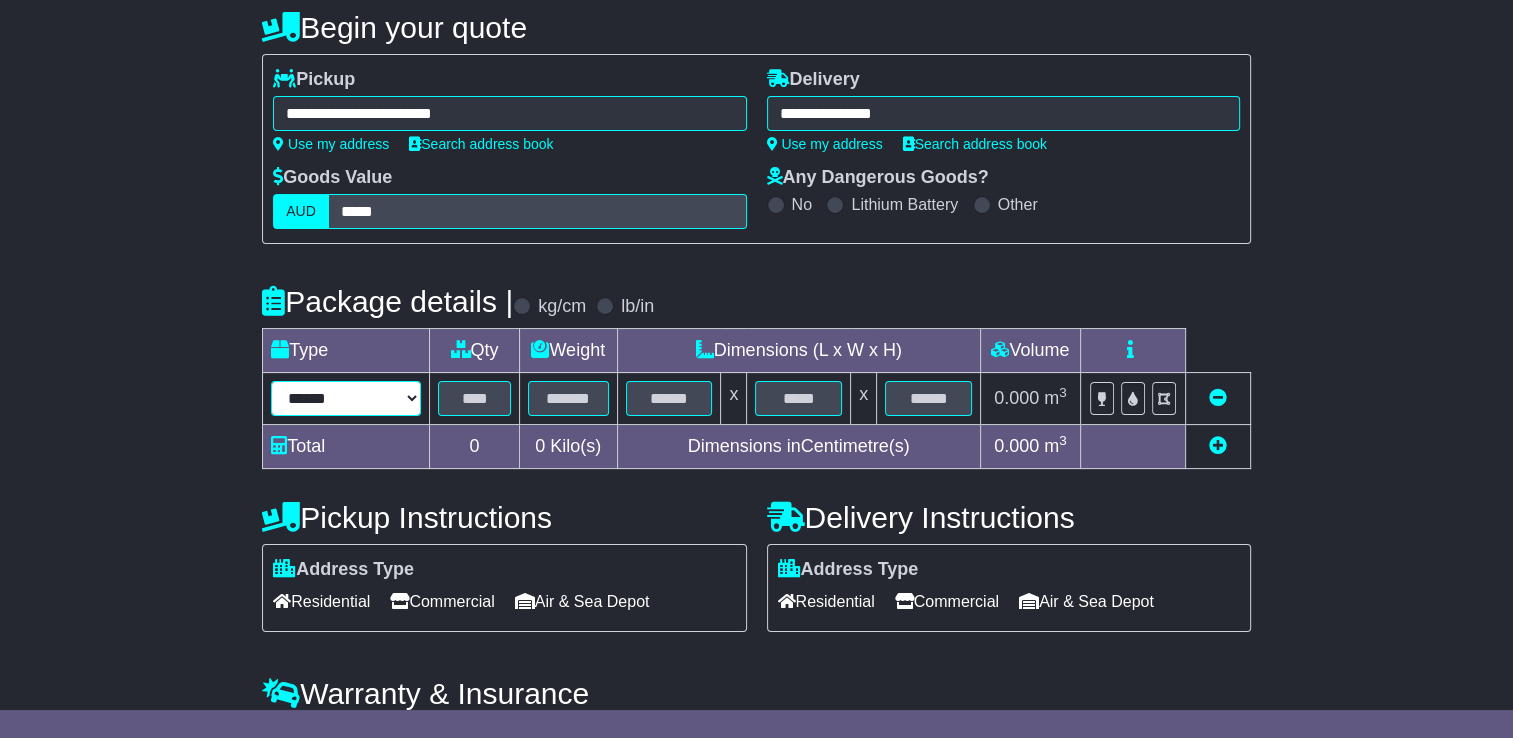 click on "****** ****** *** ******** ***** **** **** ****** *** *******" at bounding box center [346, 398] 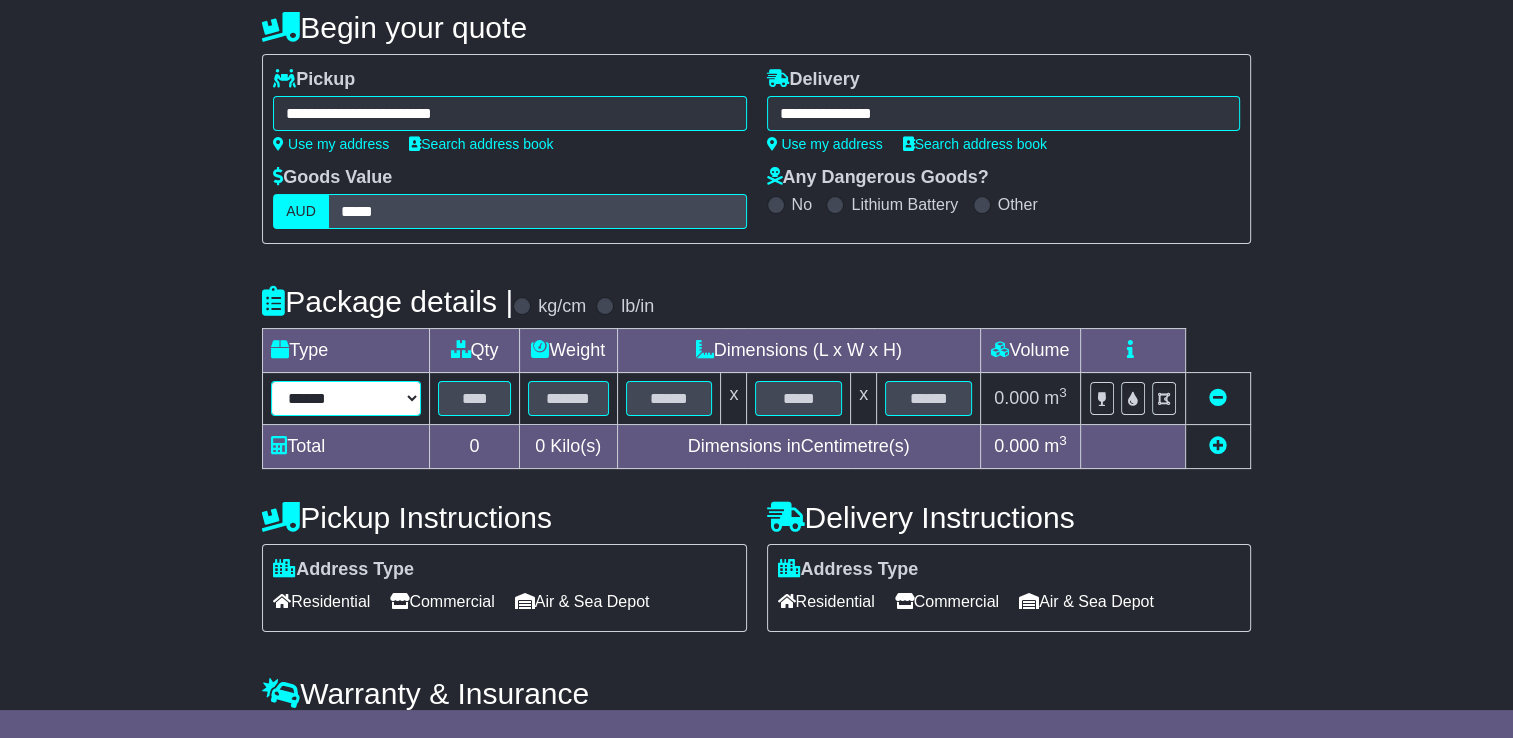 select on "*****" 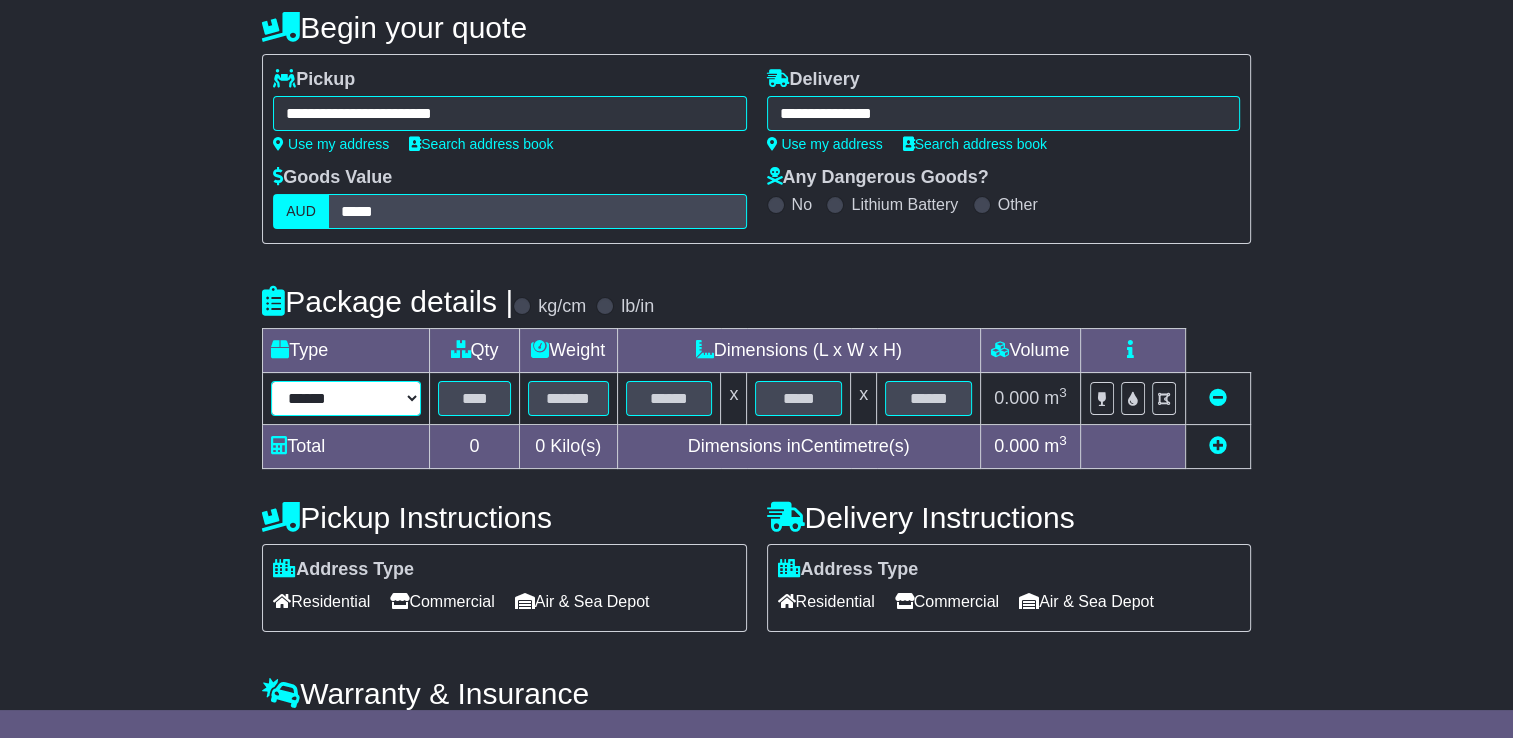 click on "****** ****** *** ******** ***** **** **** ****** *** *******" at bounding box center (346, 398) 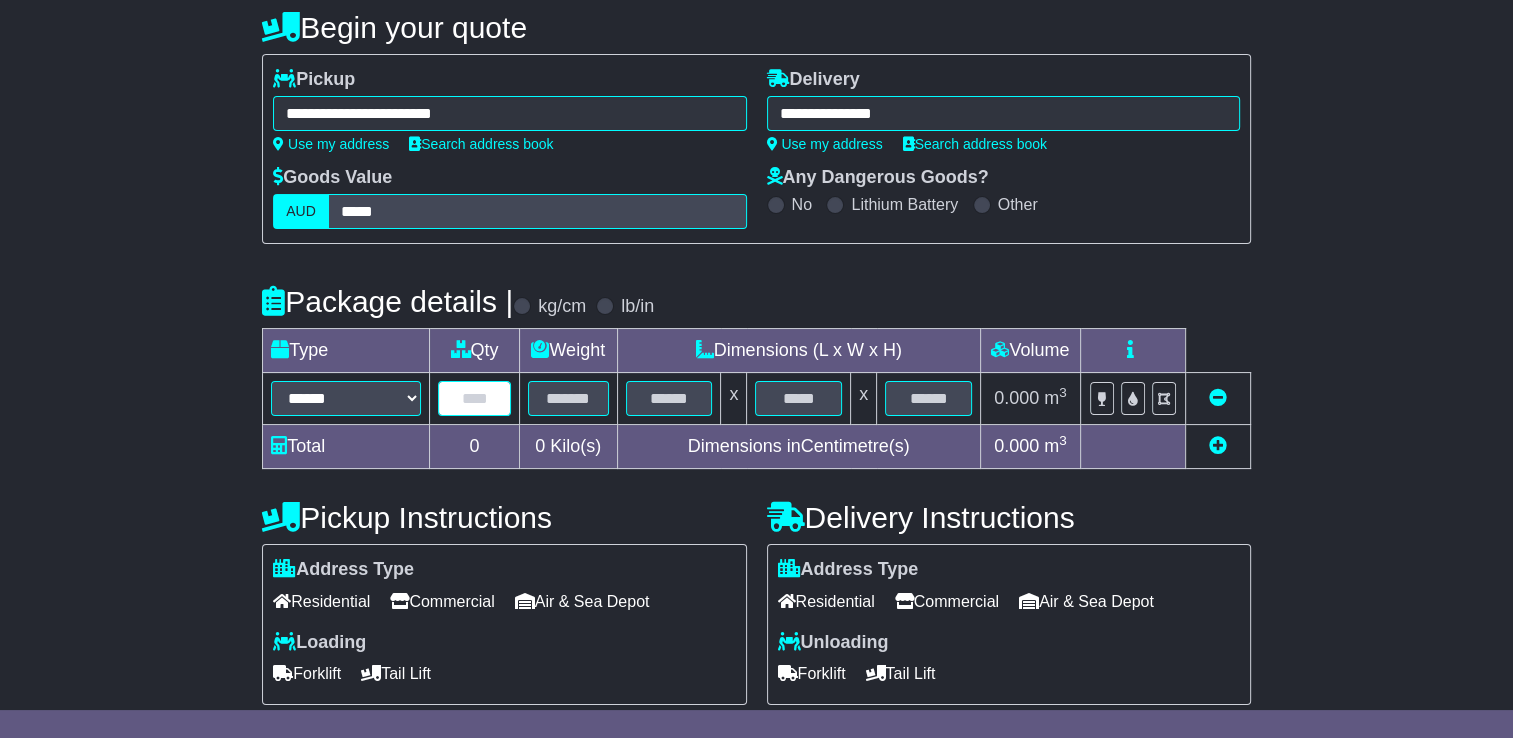 click at bounding box center [474, 398] 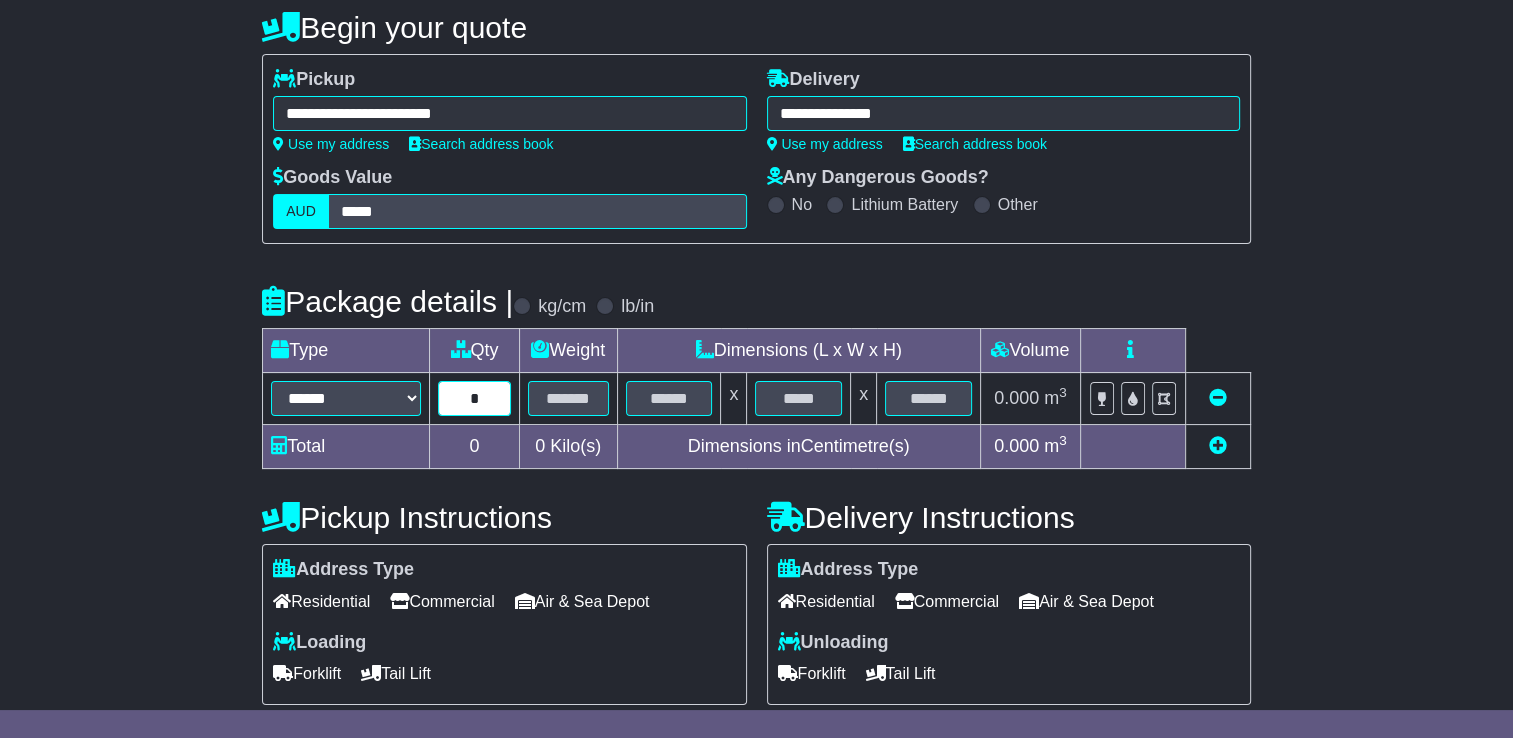 type on "*" 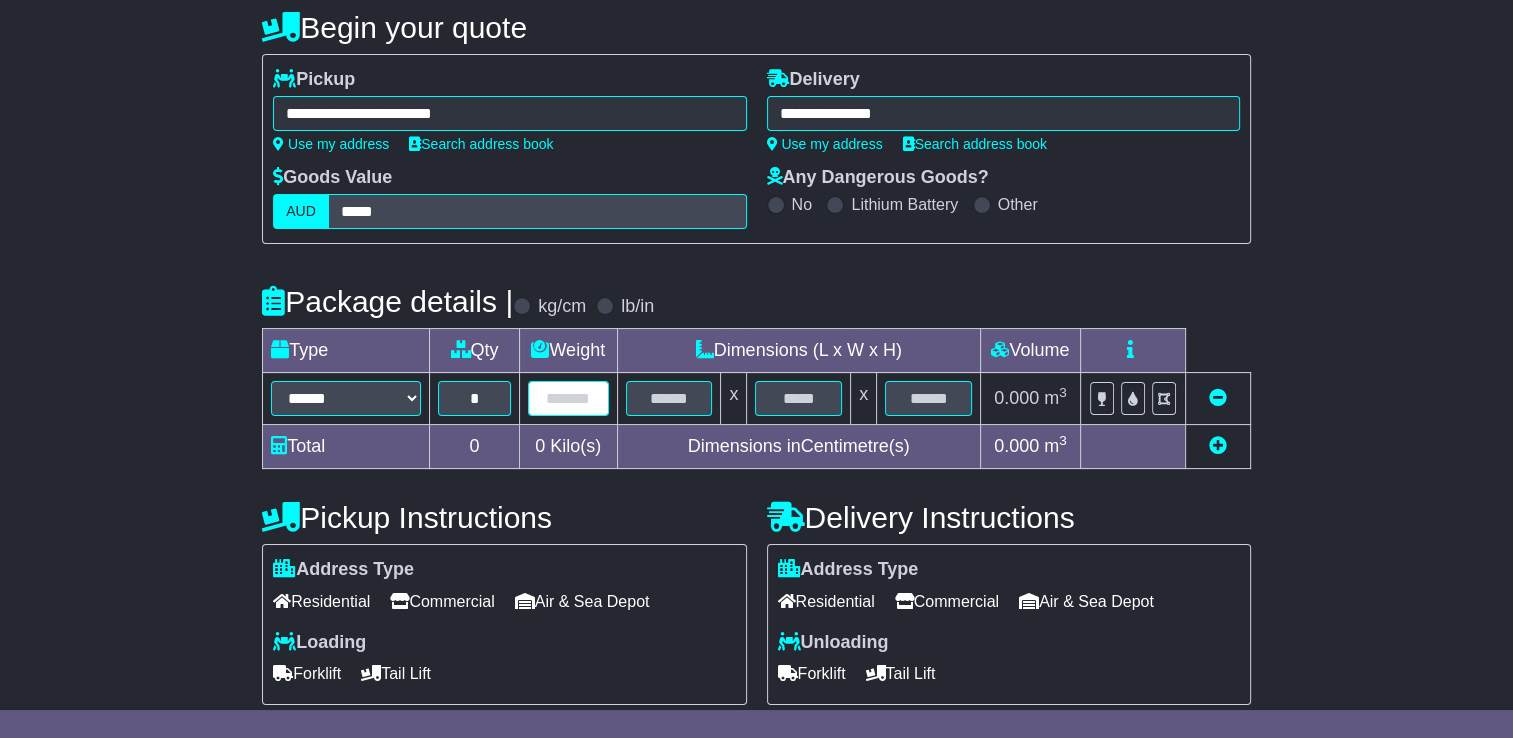 click at bounding box center [568, 398] 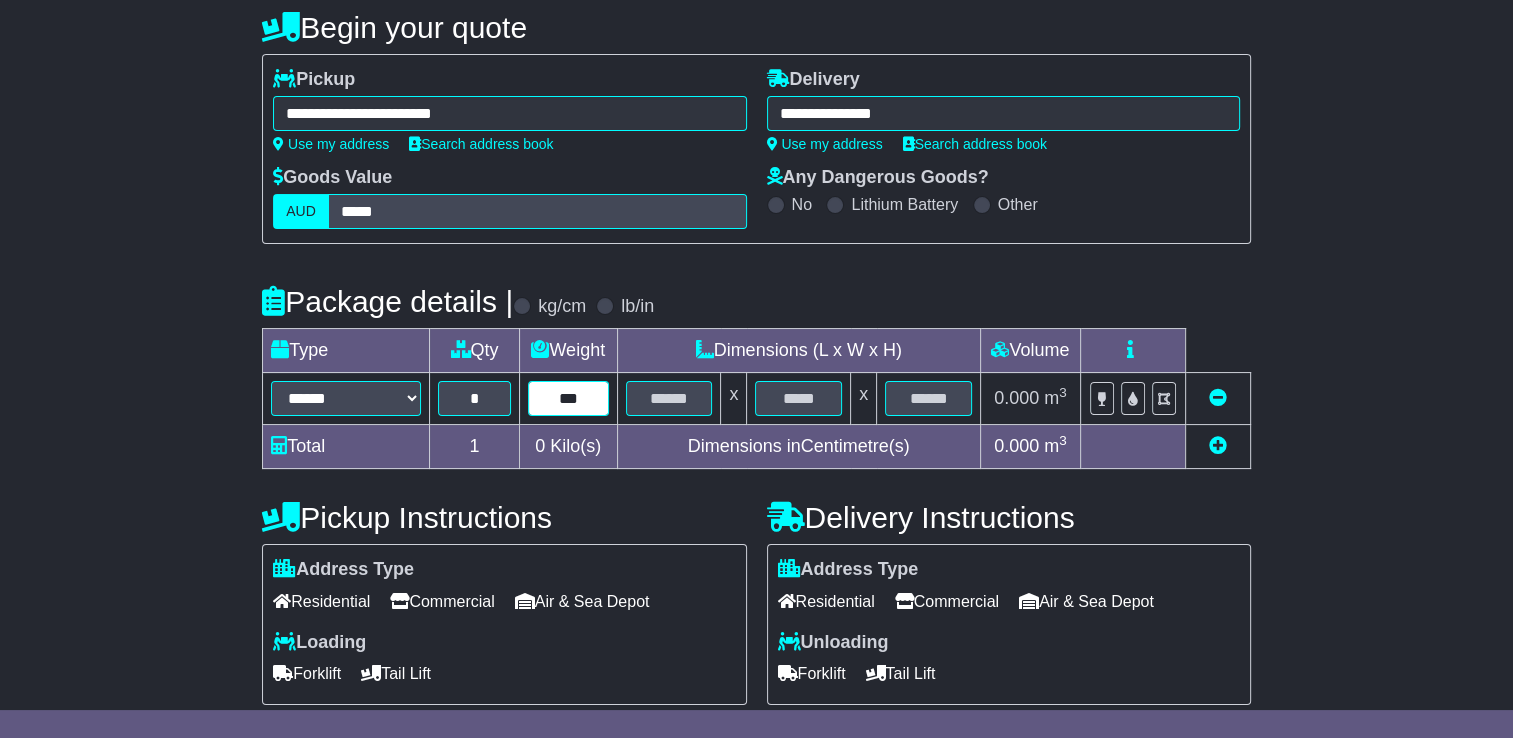 type on "***" 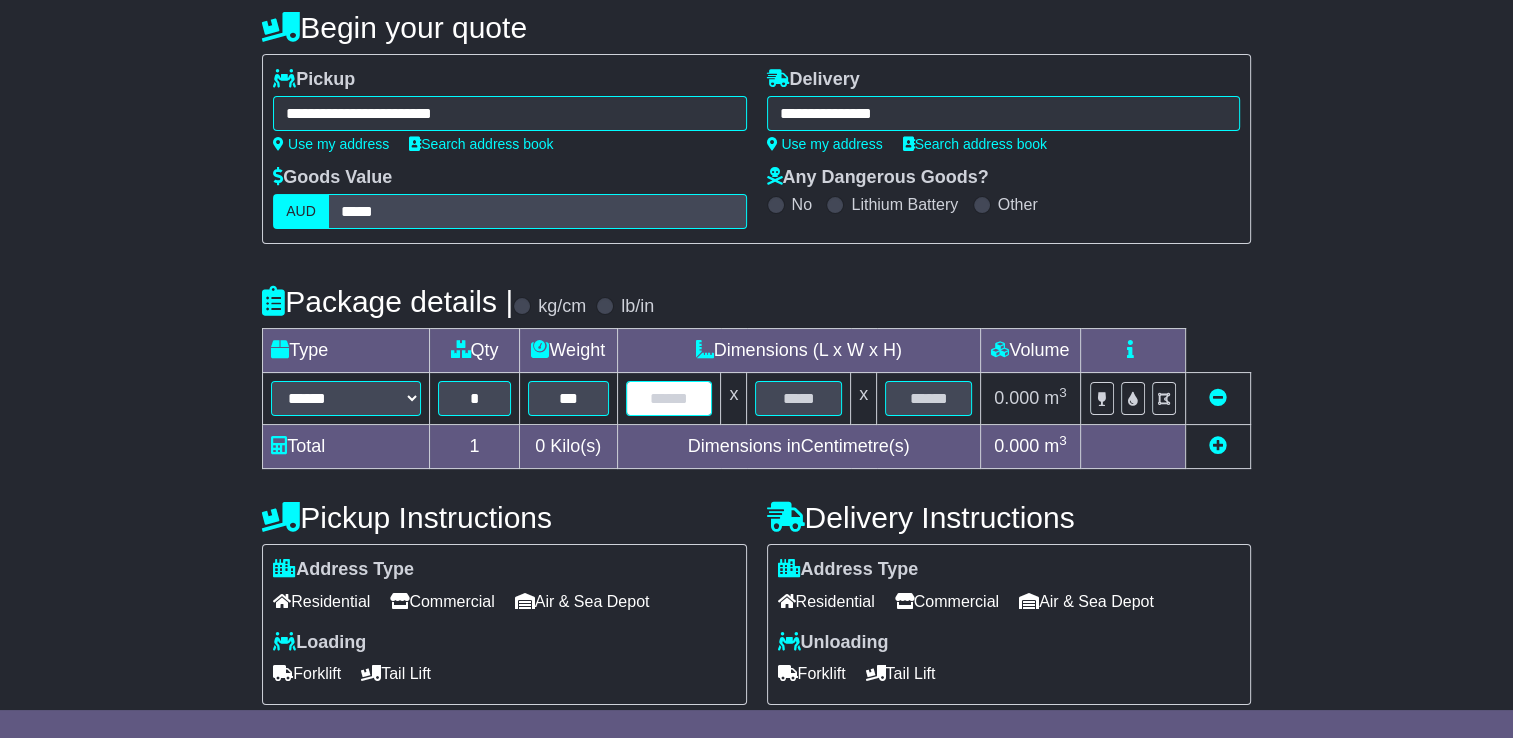 click at bounding box center [669, 398] 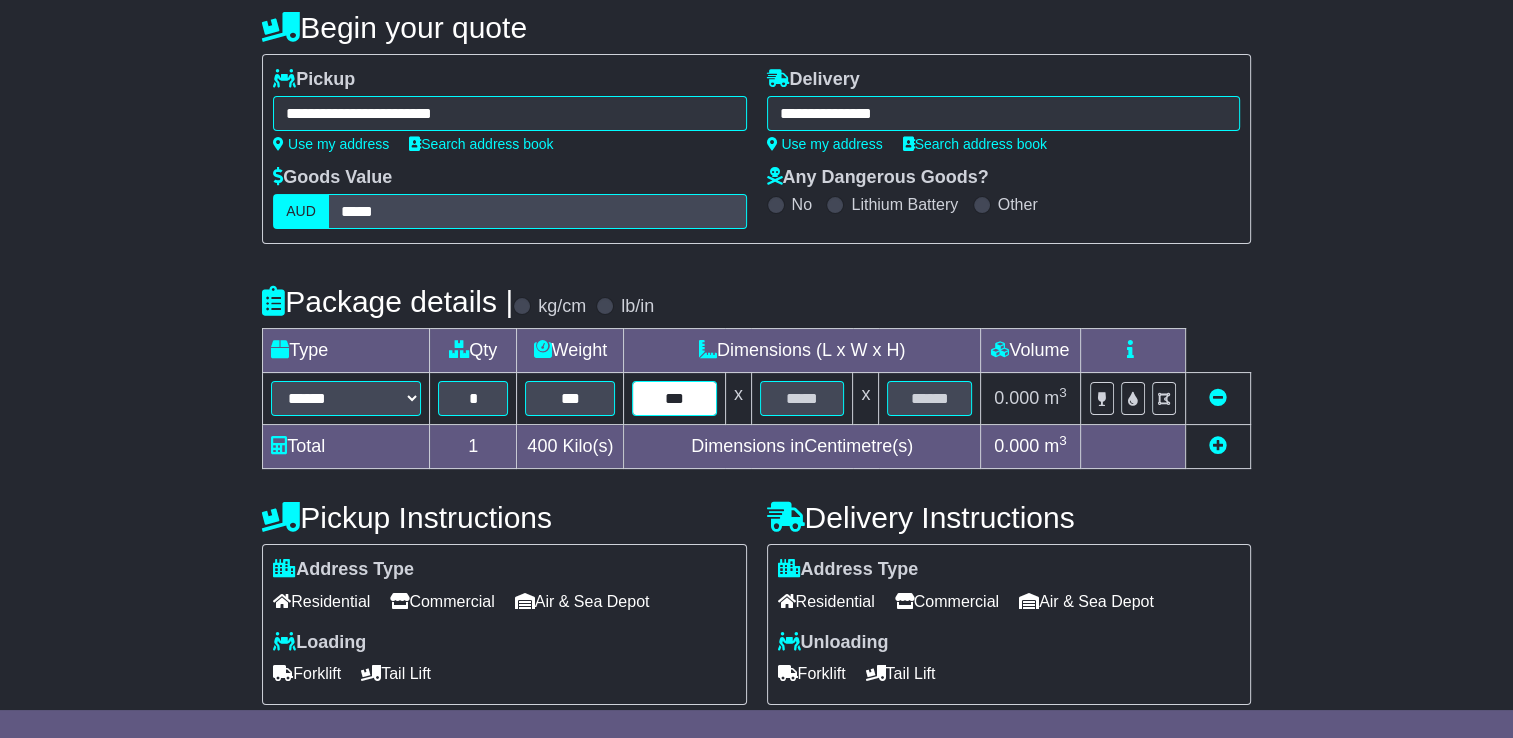 type on "***" 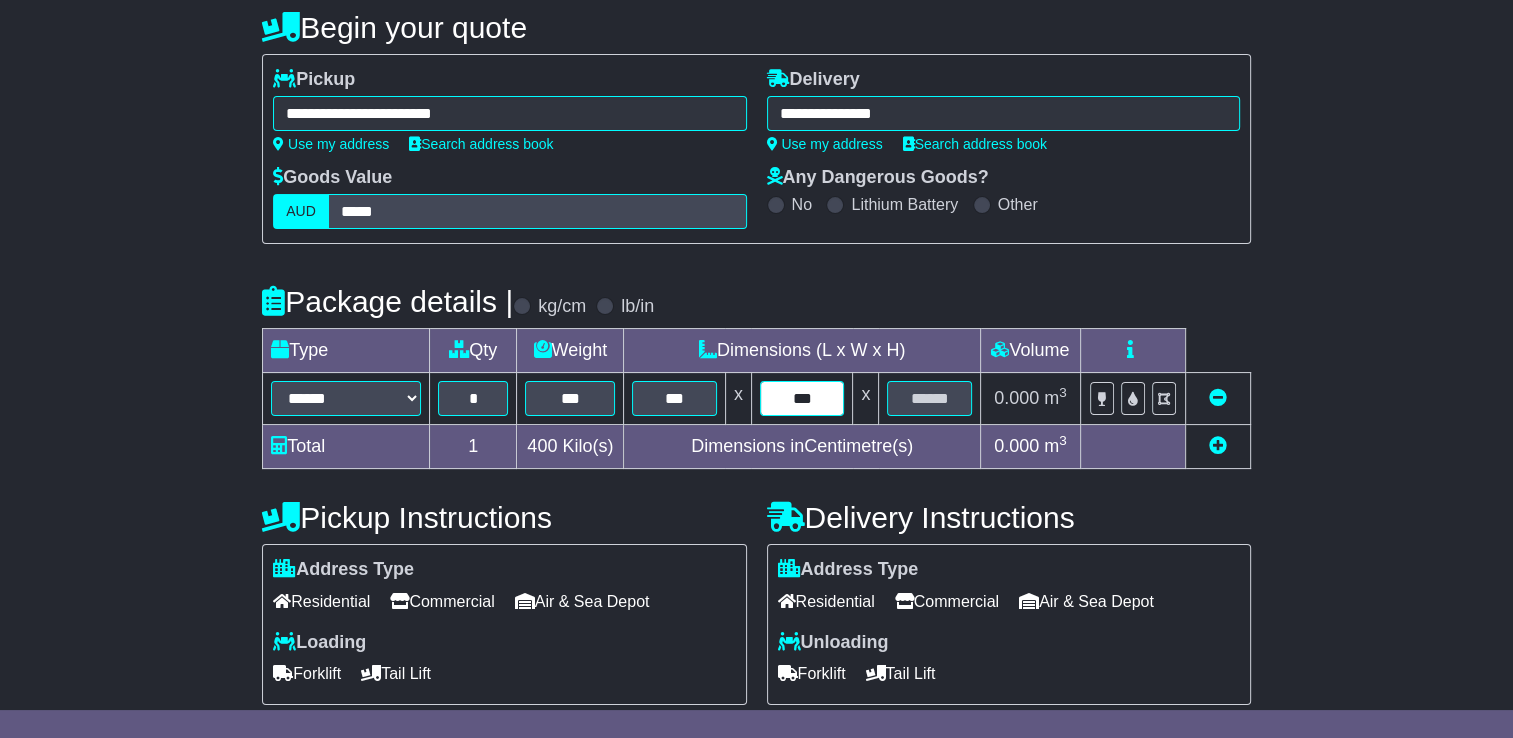 type on "***" 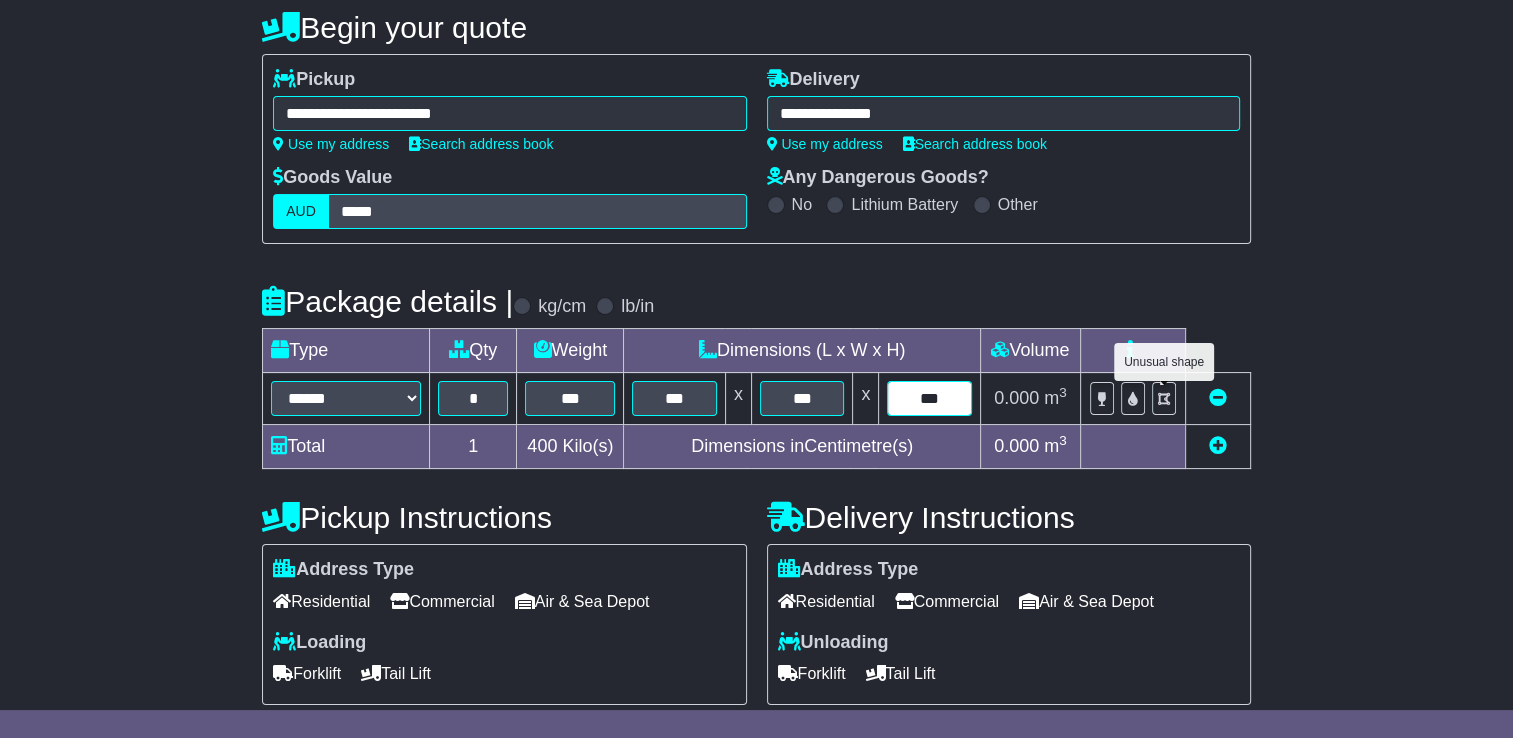 type on "***" 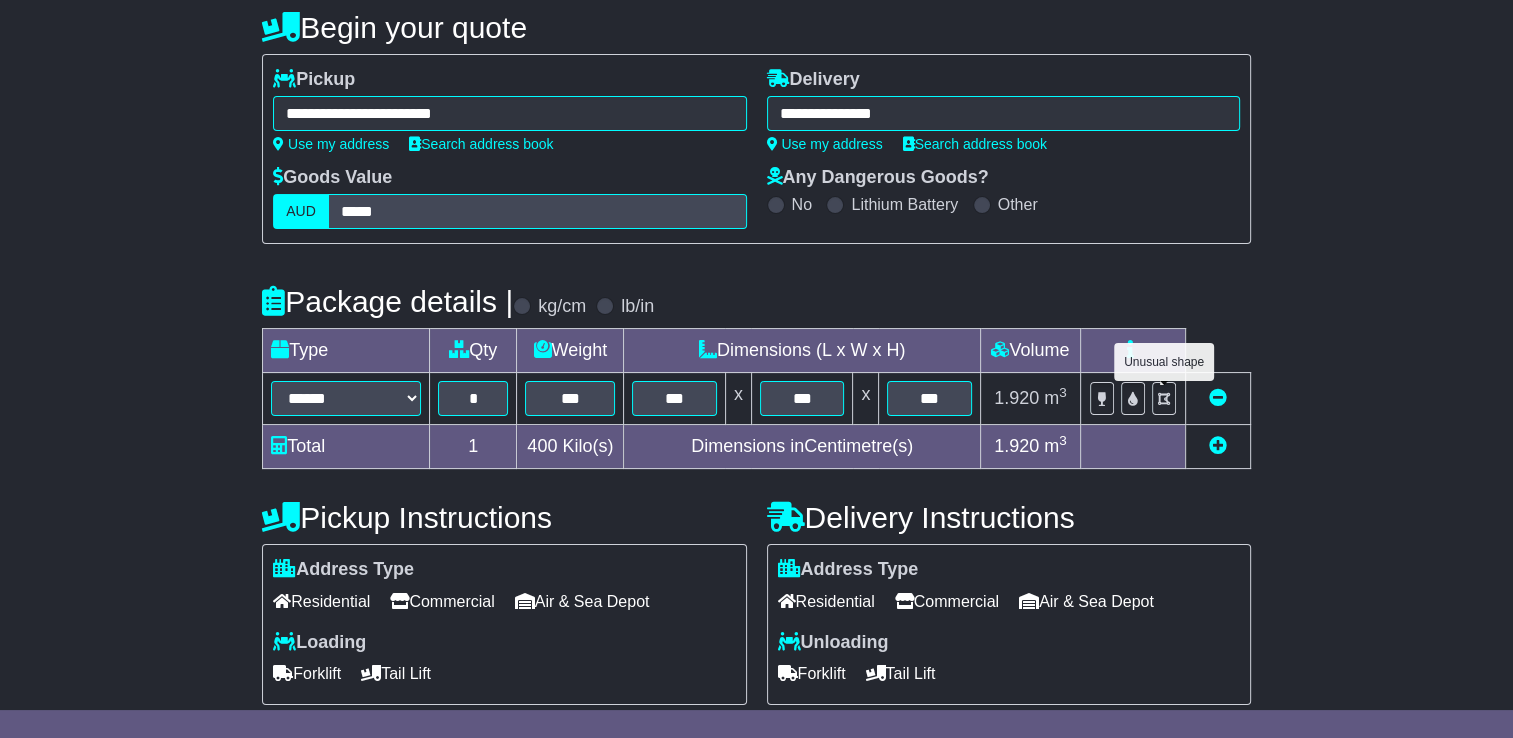 click at bounding box center (1164, 399) 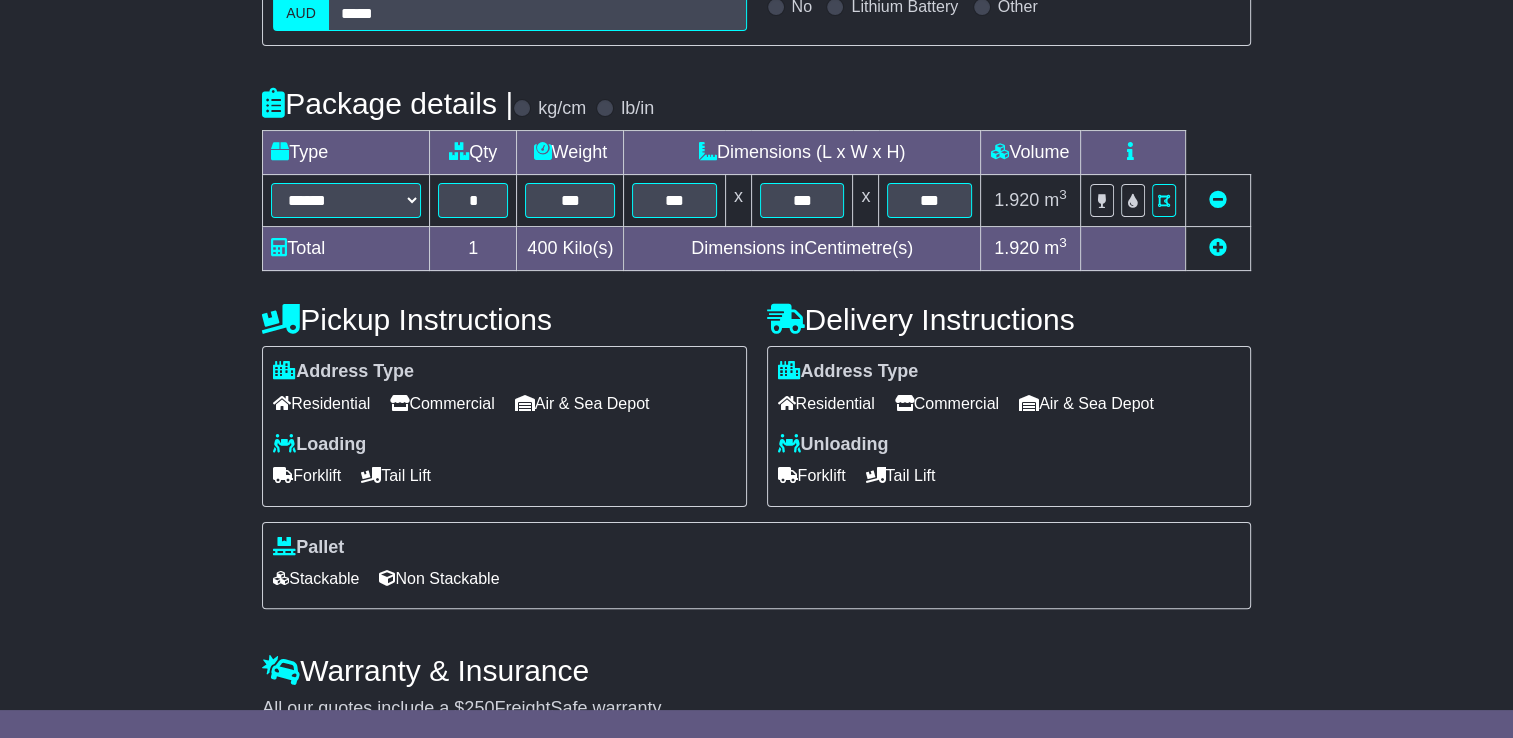scroll, scrollTop: 400, scrollLeft: 0, axis: vertical 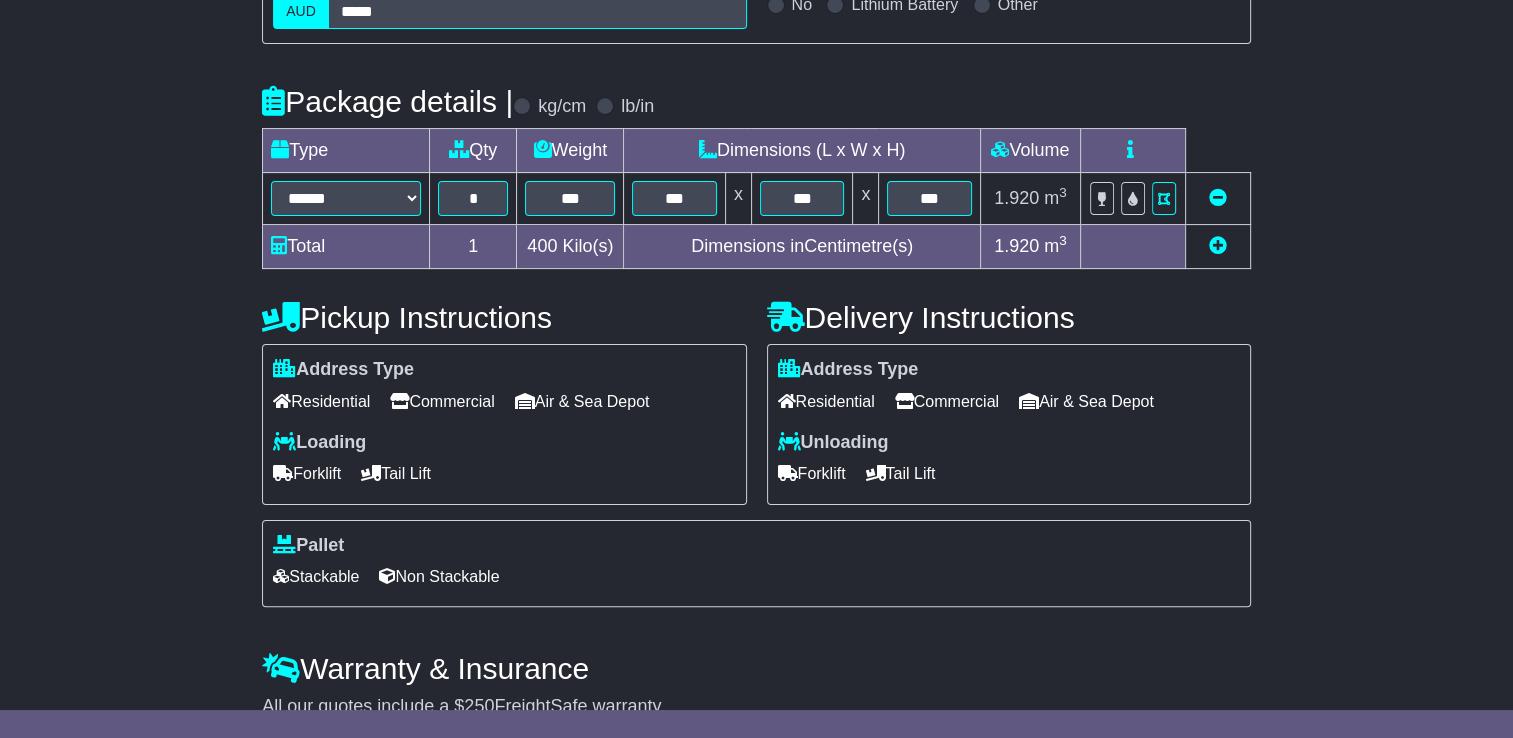 click on "Commercial" at bounding box center (442, 401) 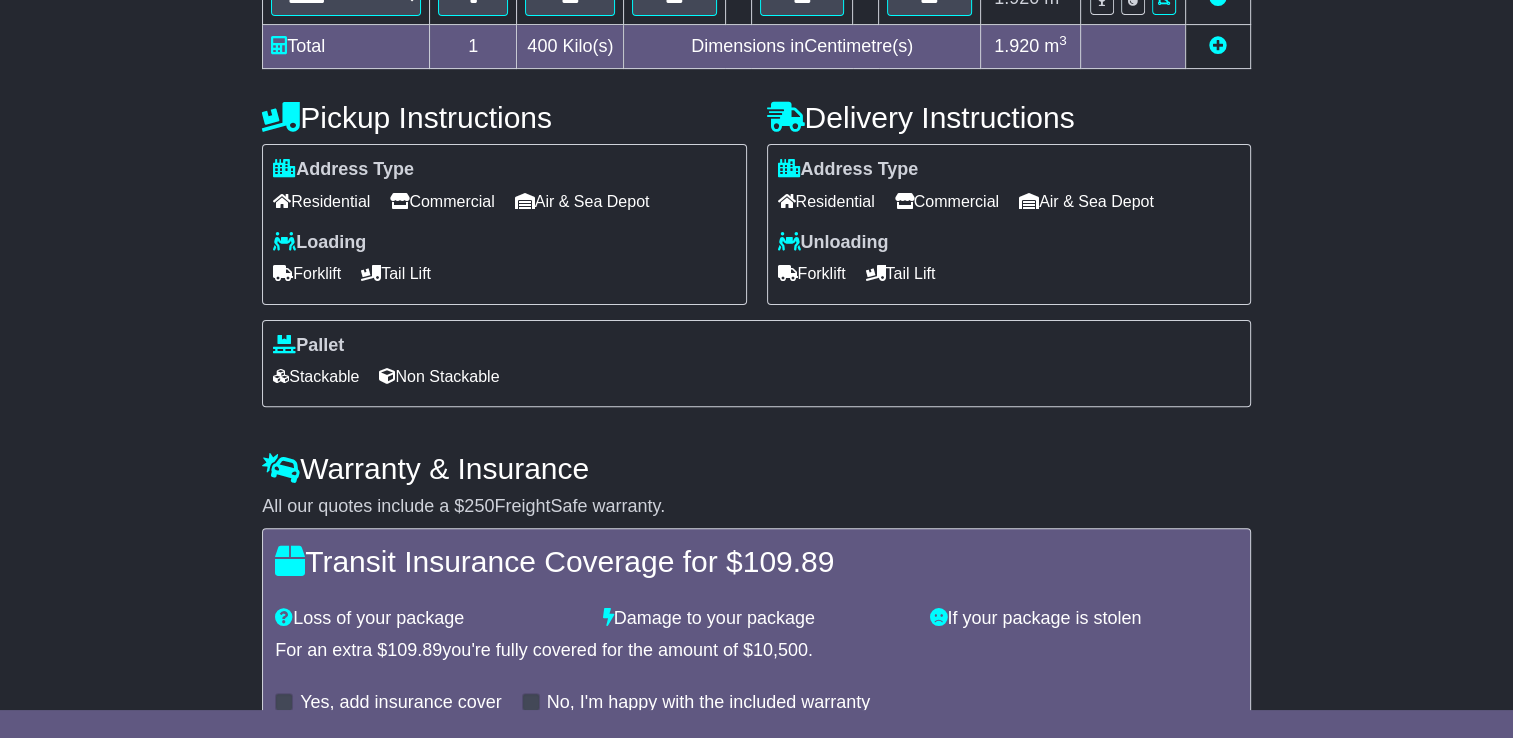 click on "Non Stackable" at bounding box center (439, 376) 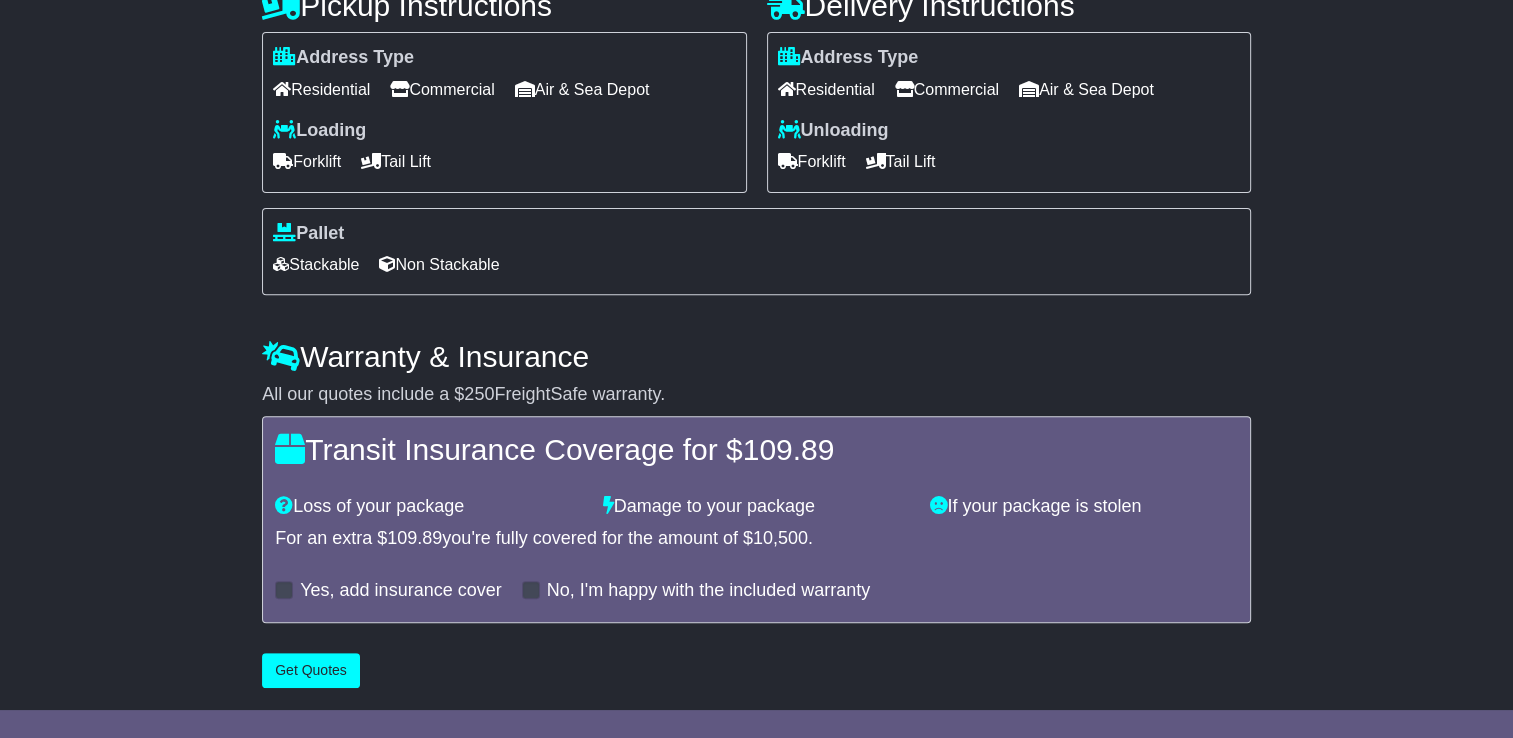 scroll, scrollTop: 714, scrollLeft: 0, axis: vertical 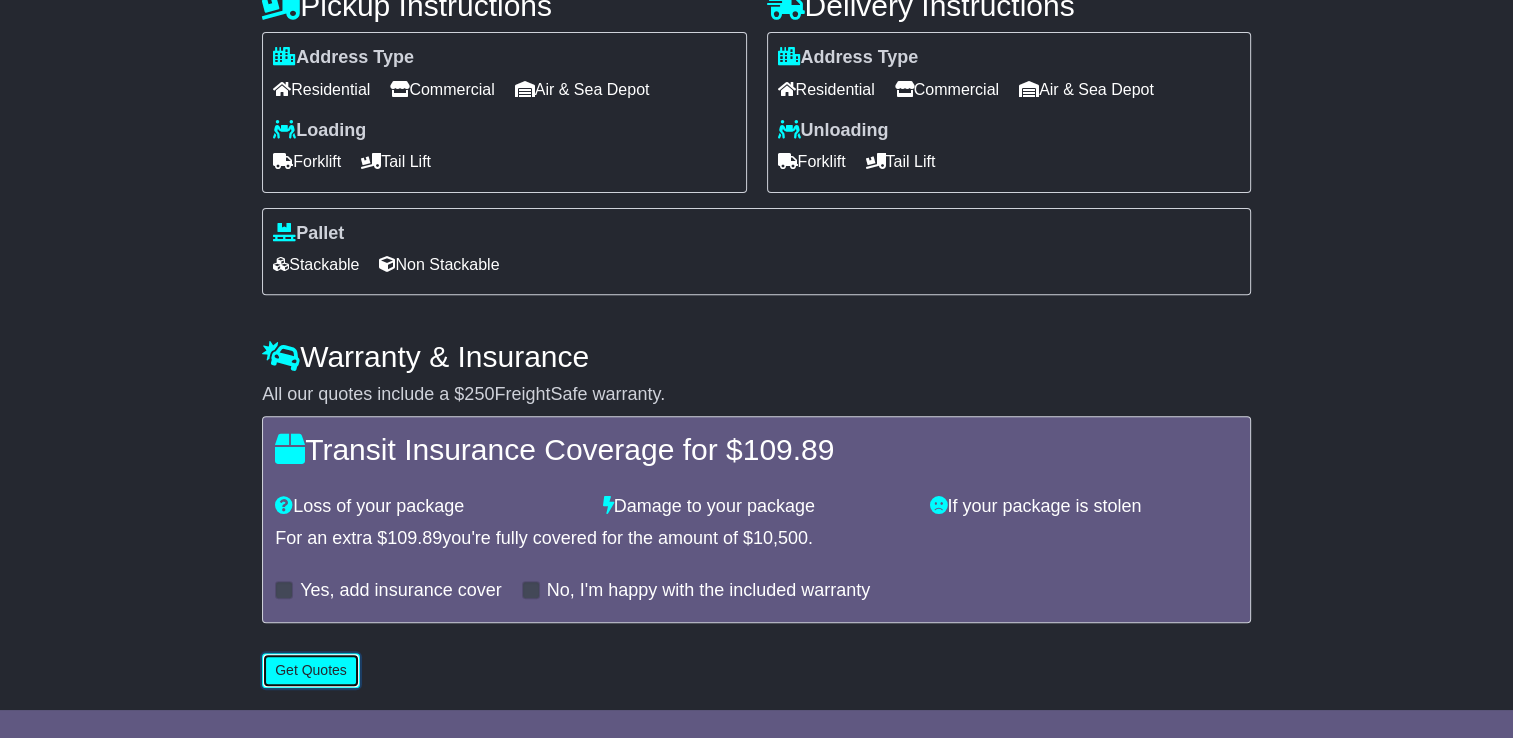 click on "Get Quotes" at bounding box center (311, 670) 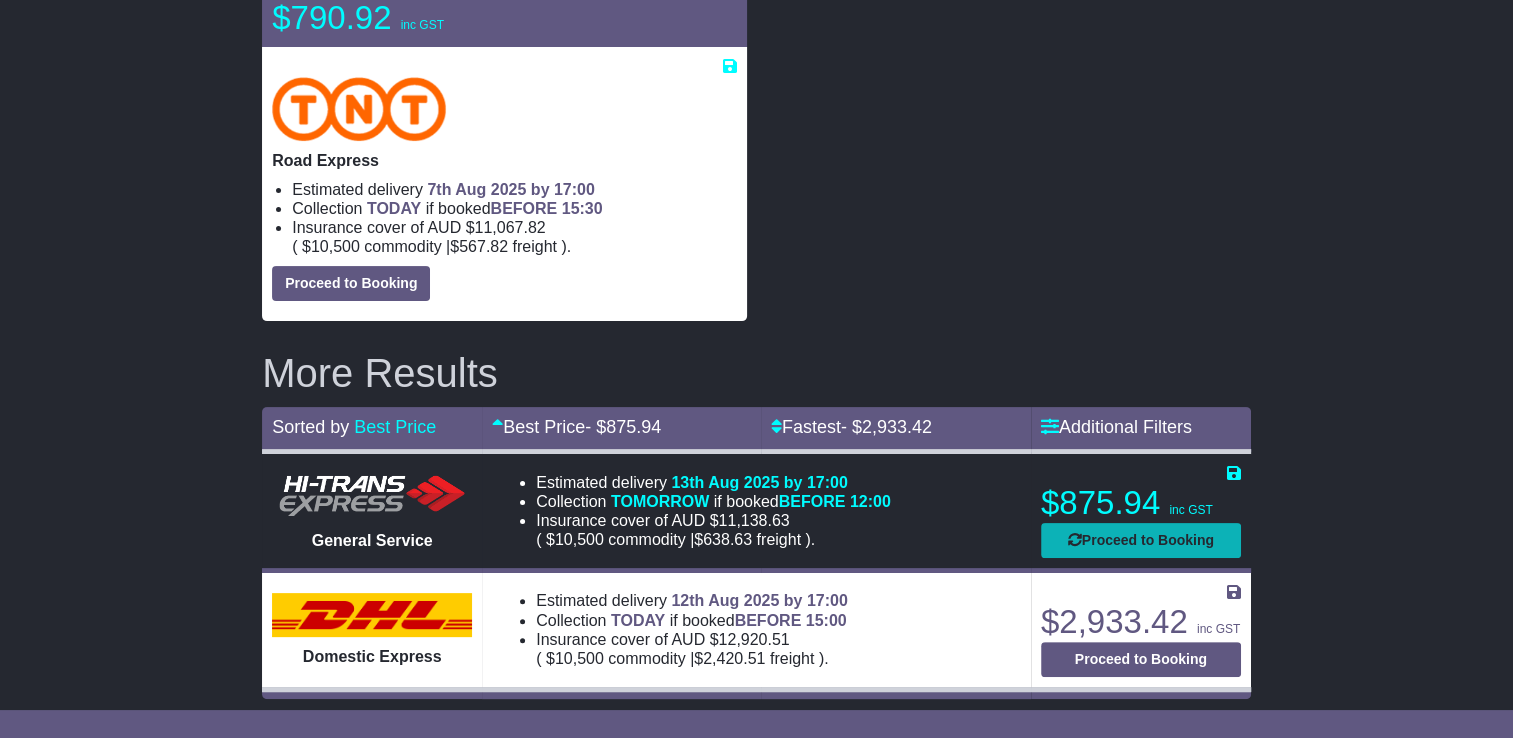 scroll, scrollTop: 392, scrollLeft: 0, axis: vertical 